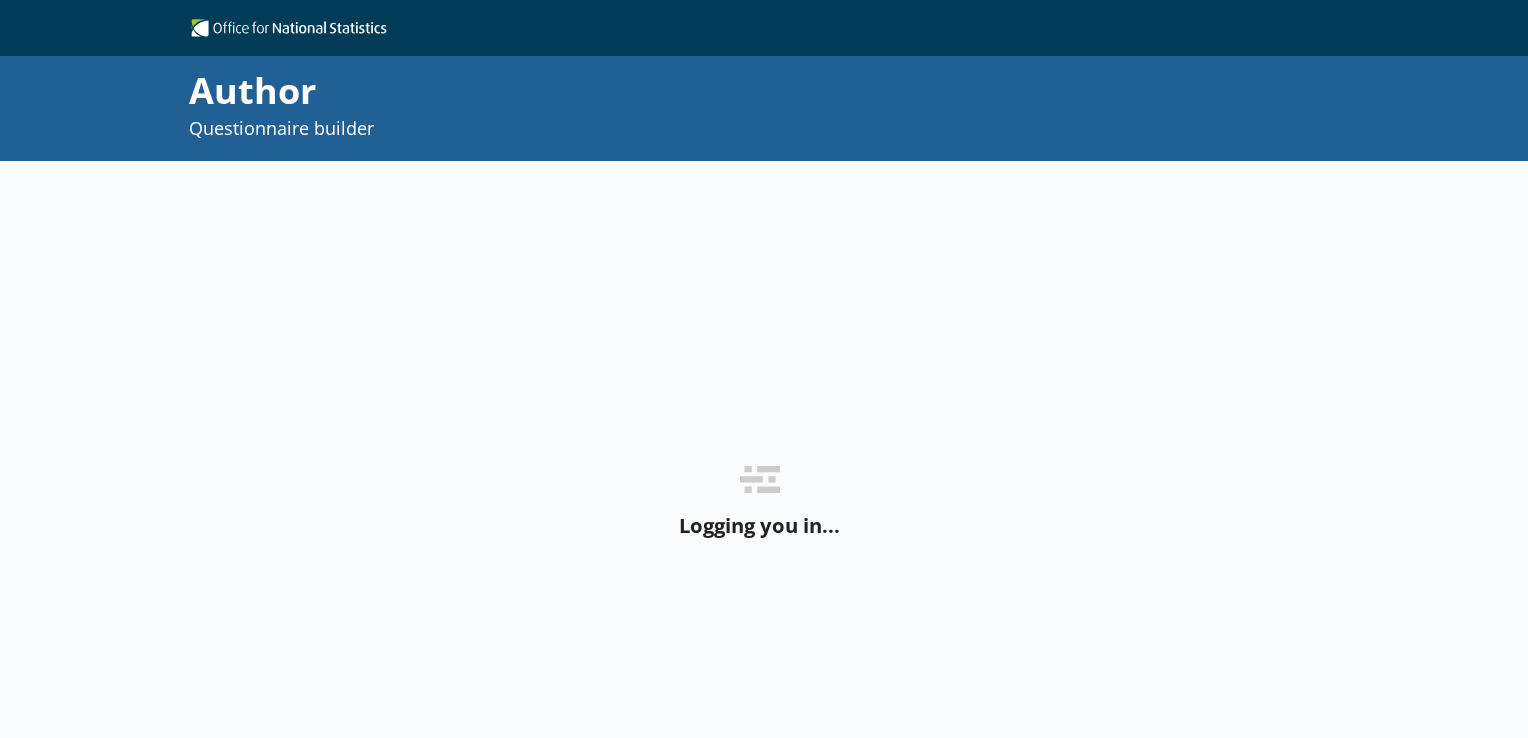 scroll, scrollTop: 0, scrollLeft: 0, axis: both 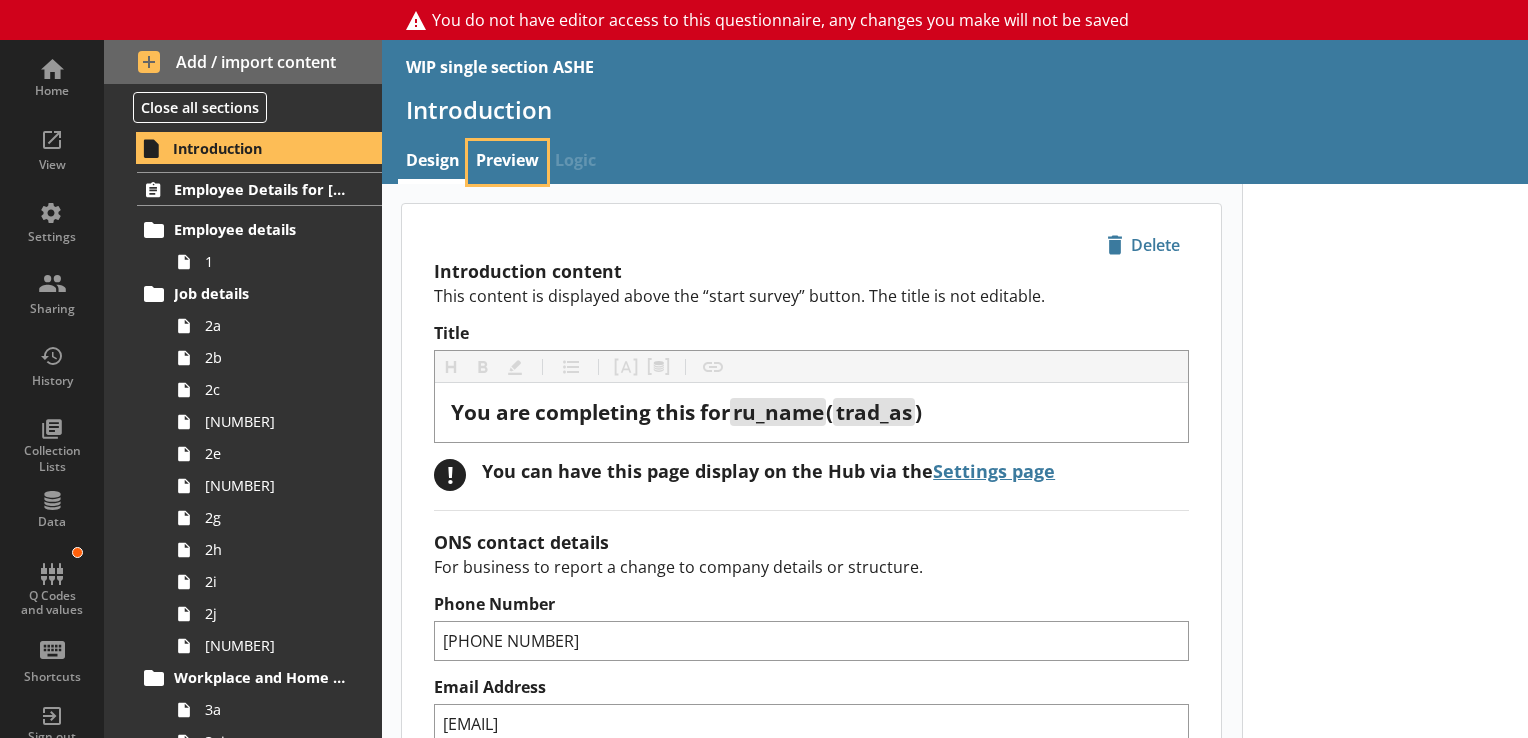click on "Preview" at bounding box center [507, 162] 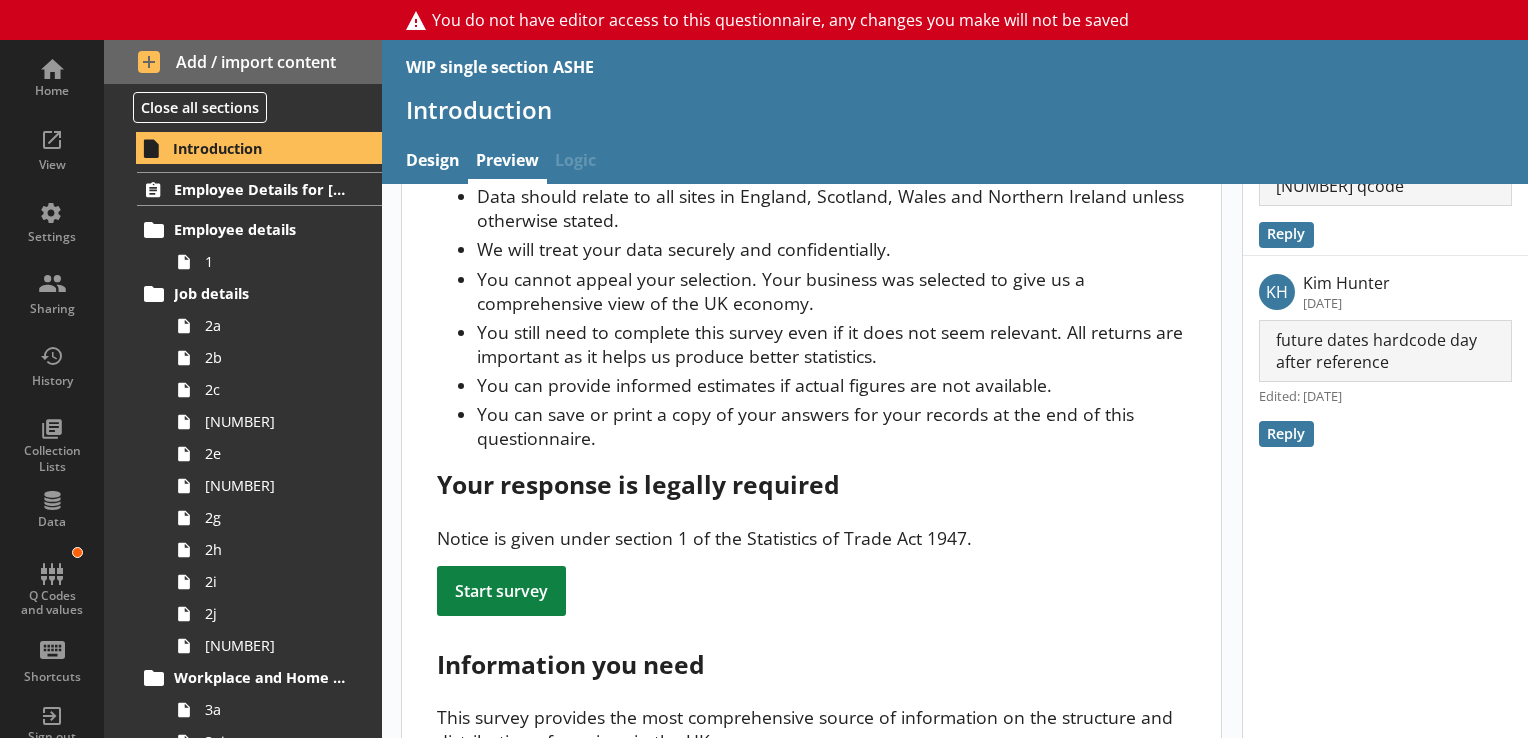 scroll, scrollTop: 0, scrollLeft: 0, axis: both 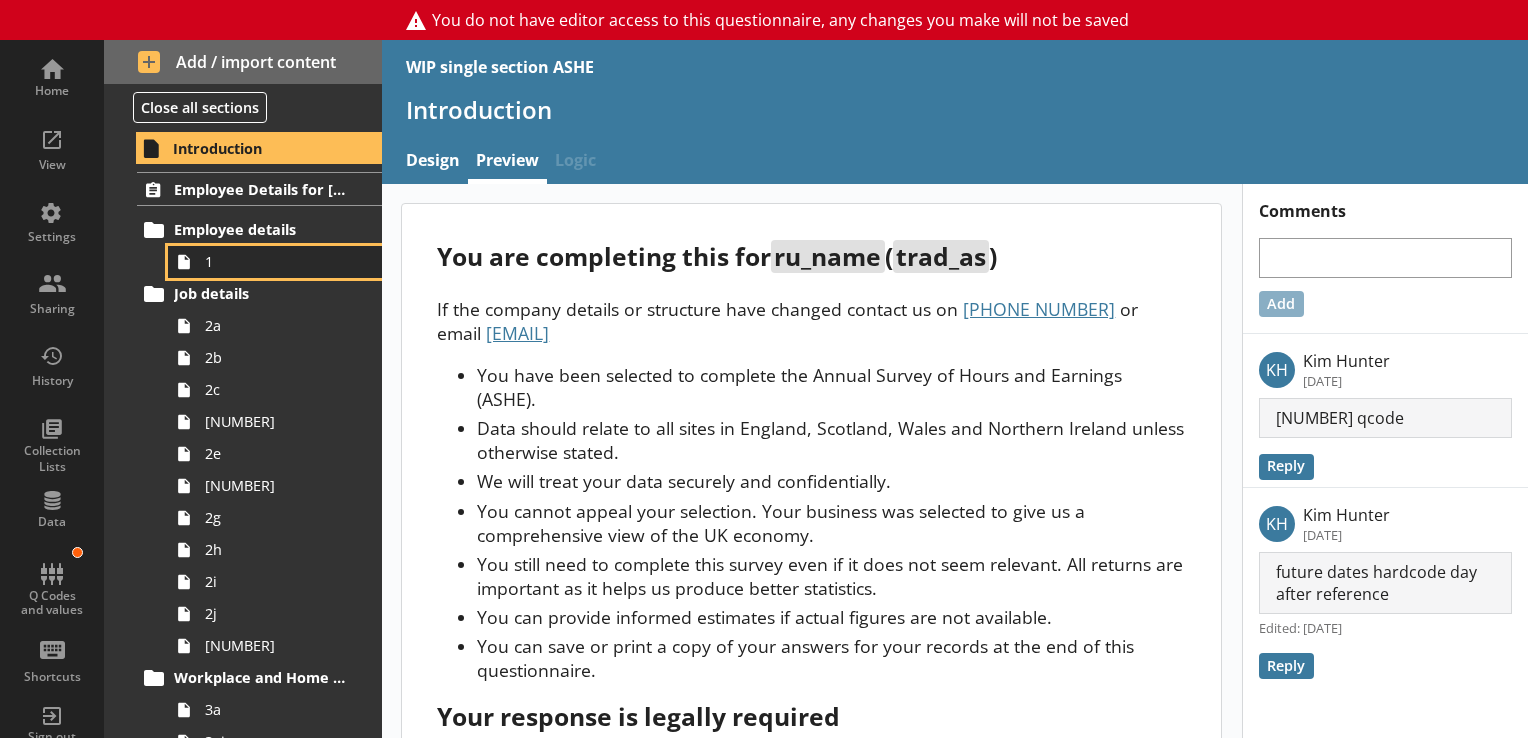click on "1" at bounding box center (280, 261) 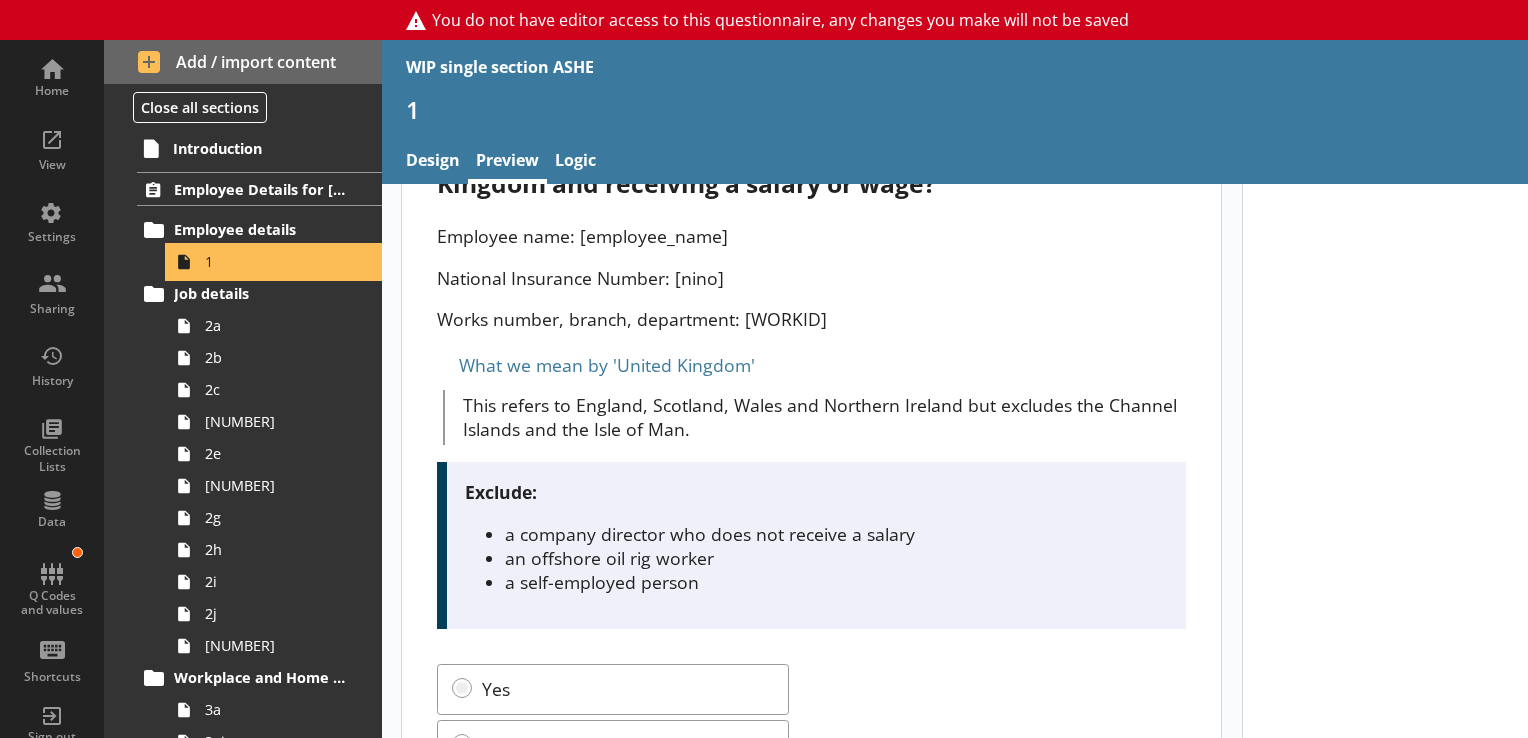 scroll, scrollTop: 0, scrollLeft: 0, axis: both 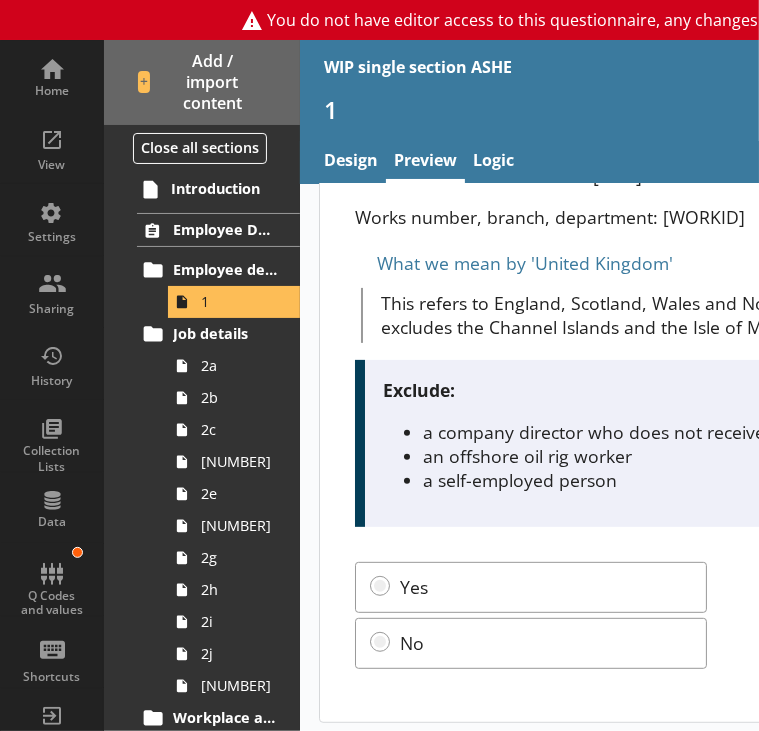 drag, startPoint x: 204, startPoint y: 179, endPoint x: 556, endPoint y: 186, distance: 352.0696 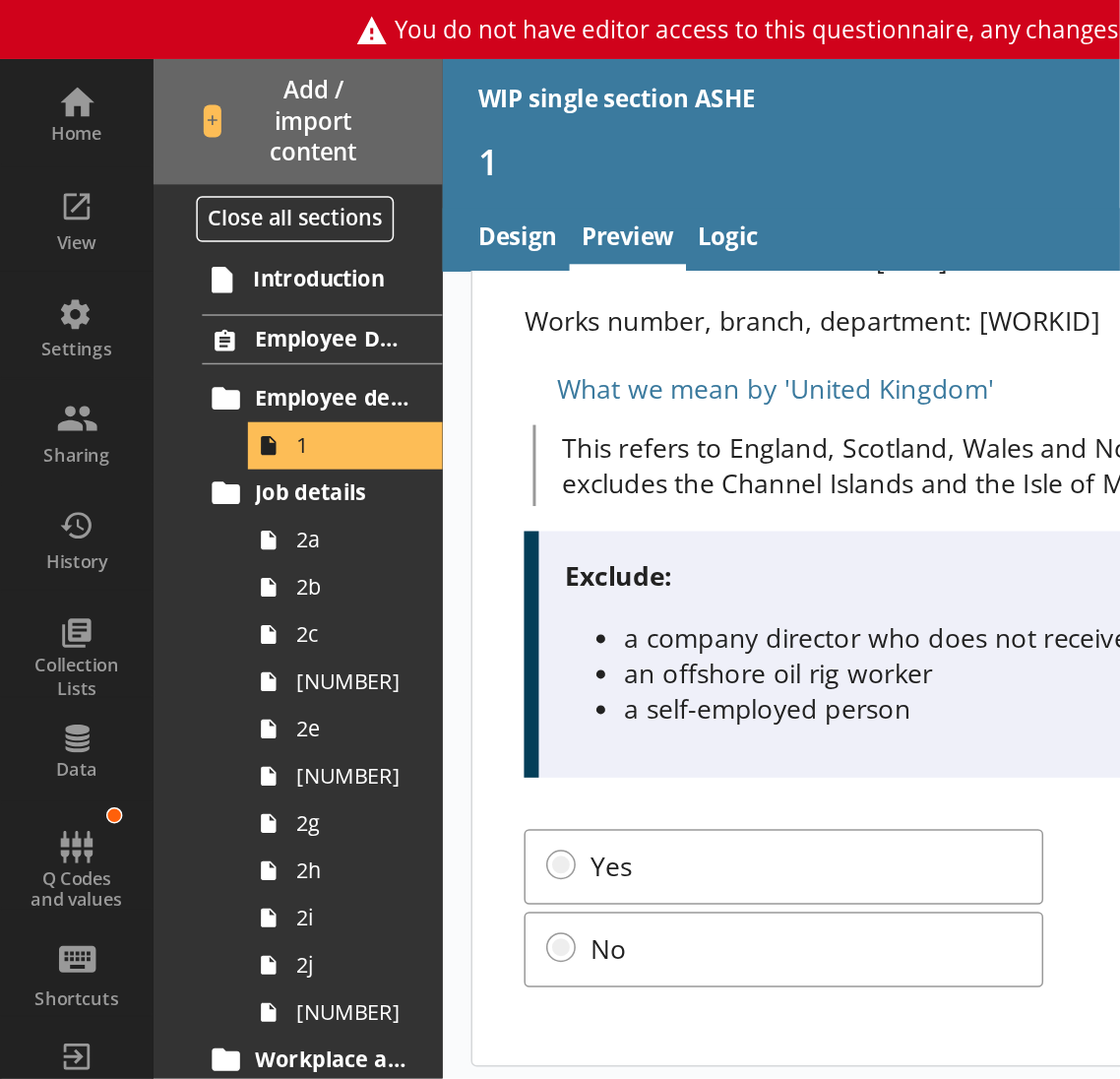 scroll, scrollTop: 0, scrollLeft: 0, axis: both 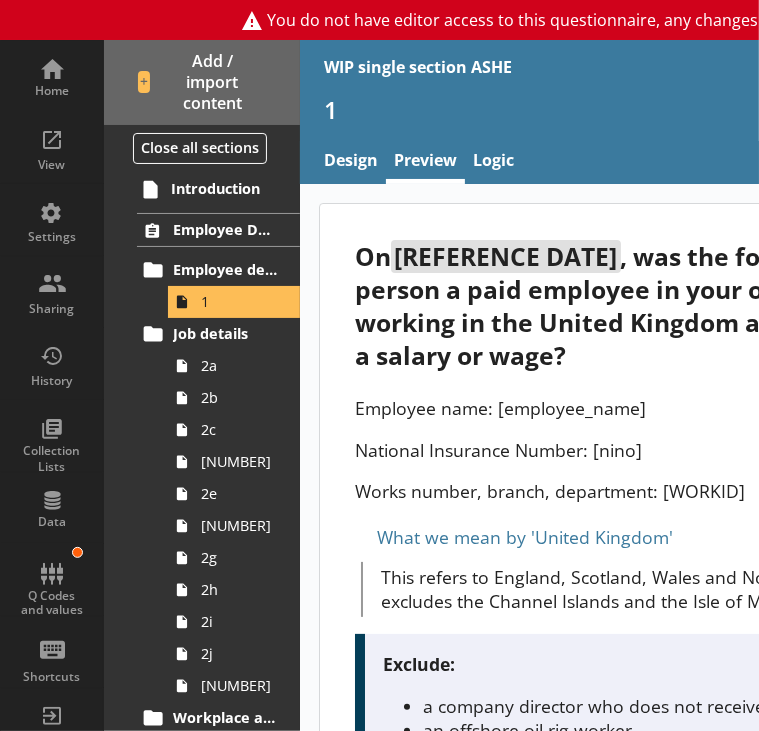 click on "On [Reference Date], was the following person a paid employee in your organisation working in the United Kingdom and receiving a salary or wage? Employee name: [employee_name] National Insurance Number: [nino] Works number, branch, department: [workid] What we mean by 'United Kingdom' This refers to England, Scotland, Wales and Northern Ireland but excludes the Channel Islands and the Isle of Man. Exclude: a company director who does not receive a salary an offshore oil rig worker a self-employed person Yes No" at bounding box center [637, 599] 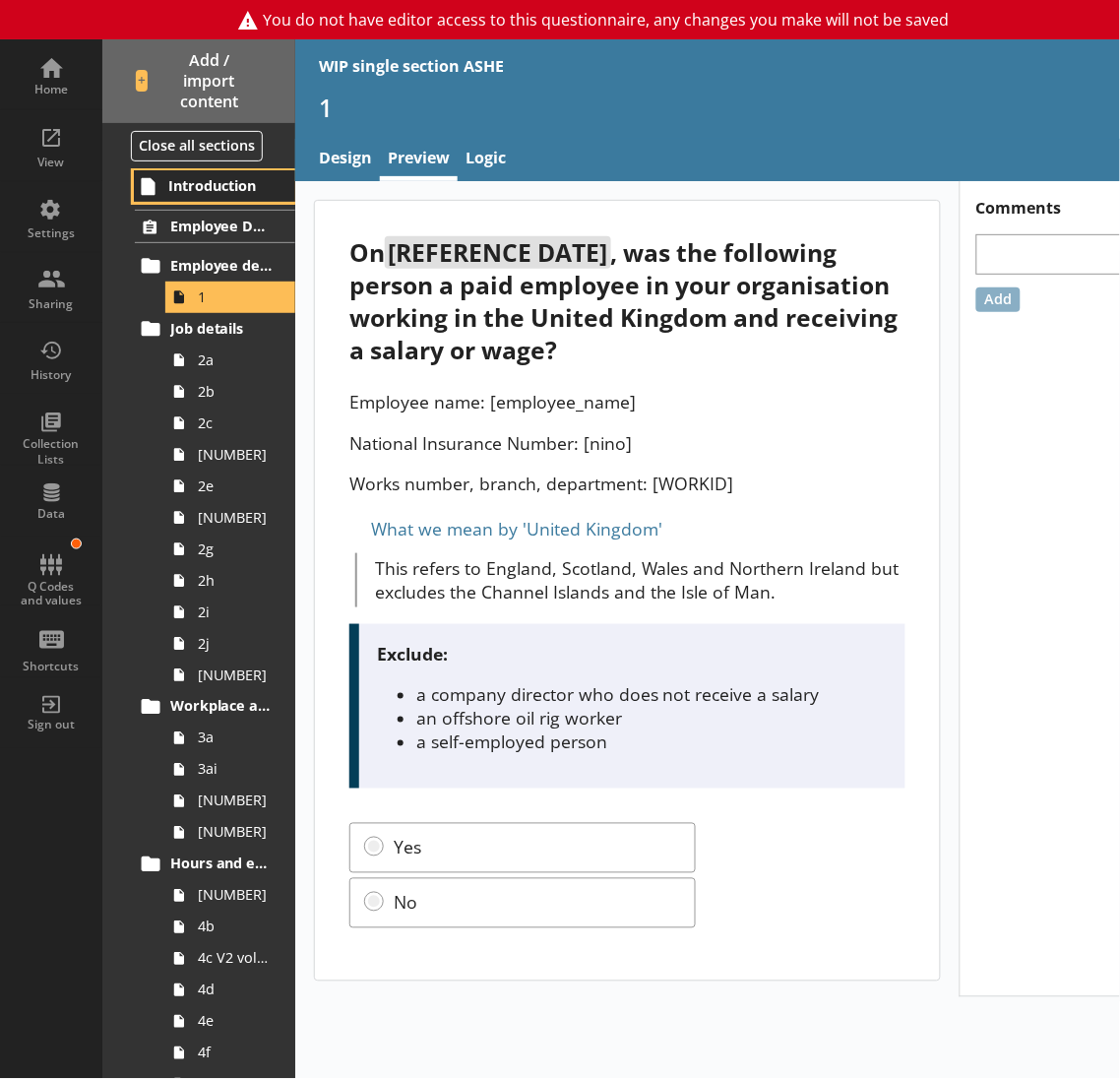 click on "Introduction" at bounding box center [221, 185] 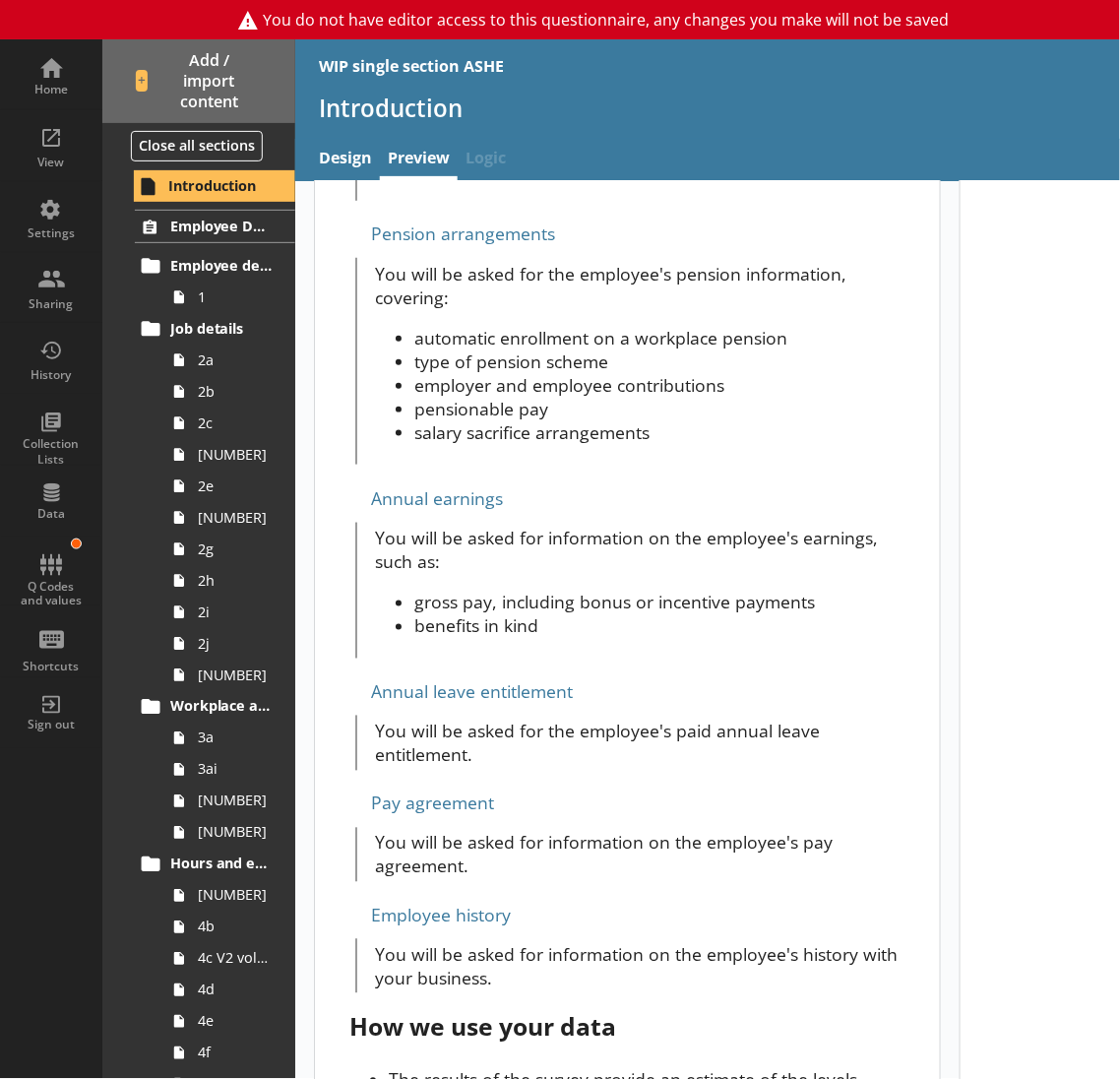 scroll, scrollTop: 1933, scrollLeft: 0, axis: vertical 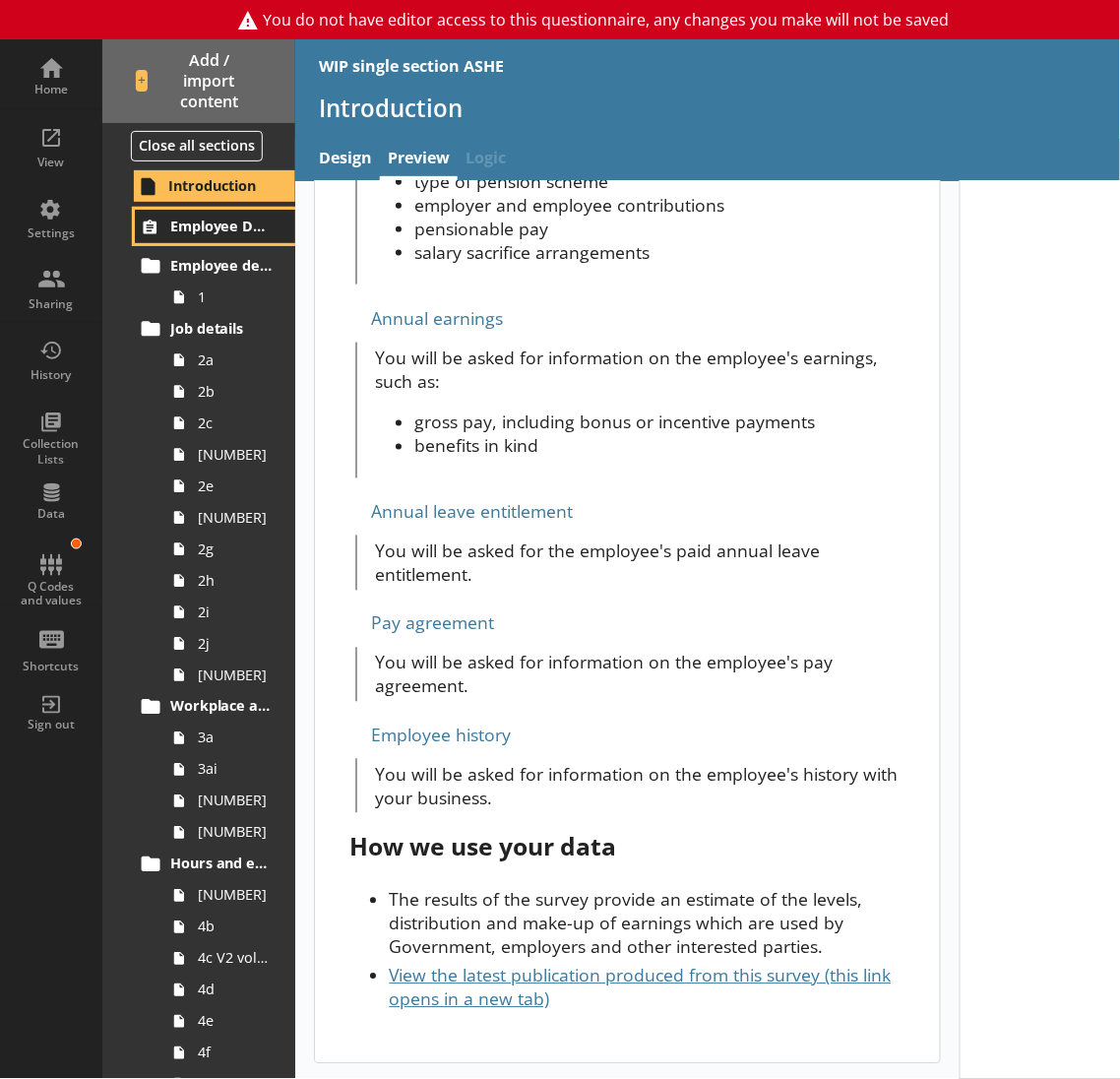 click on "Employee Details for [employee_name]" at bounding box center (222, 225) 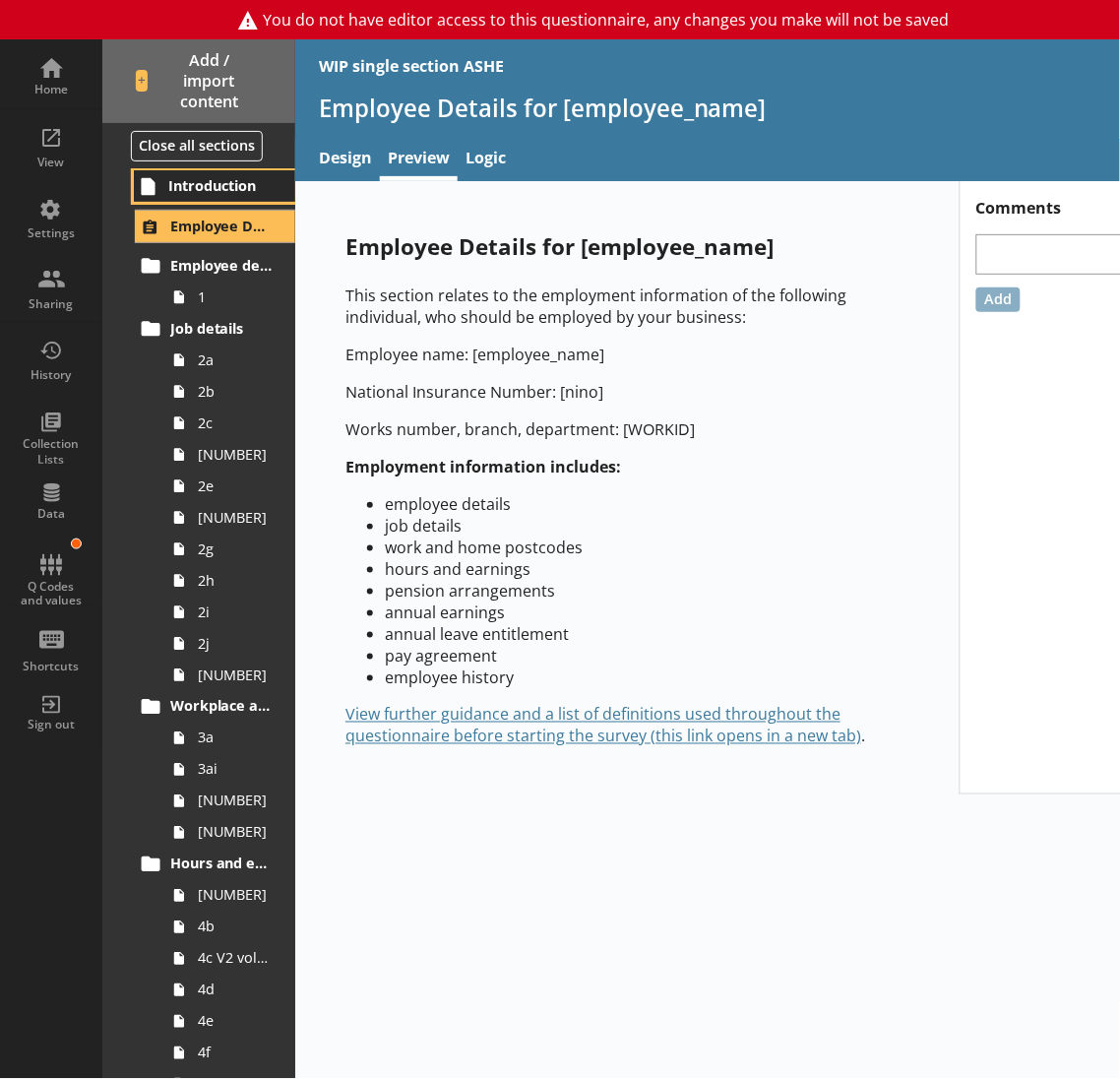 click on "Introduction" at bounding box center [221, 185] 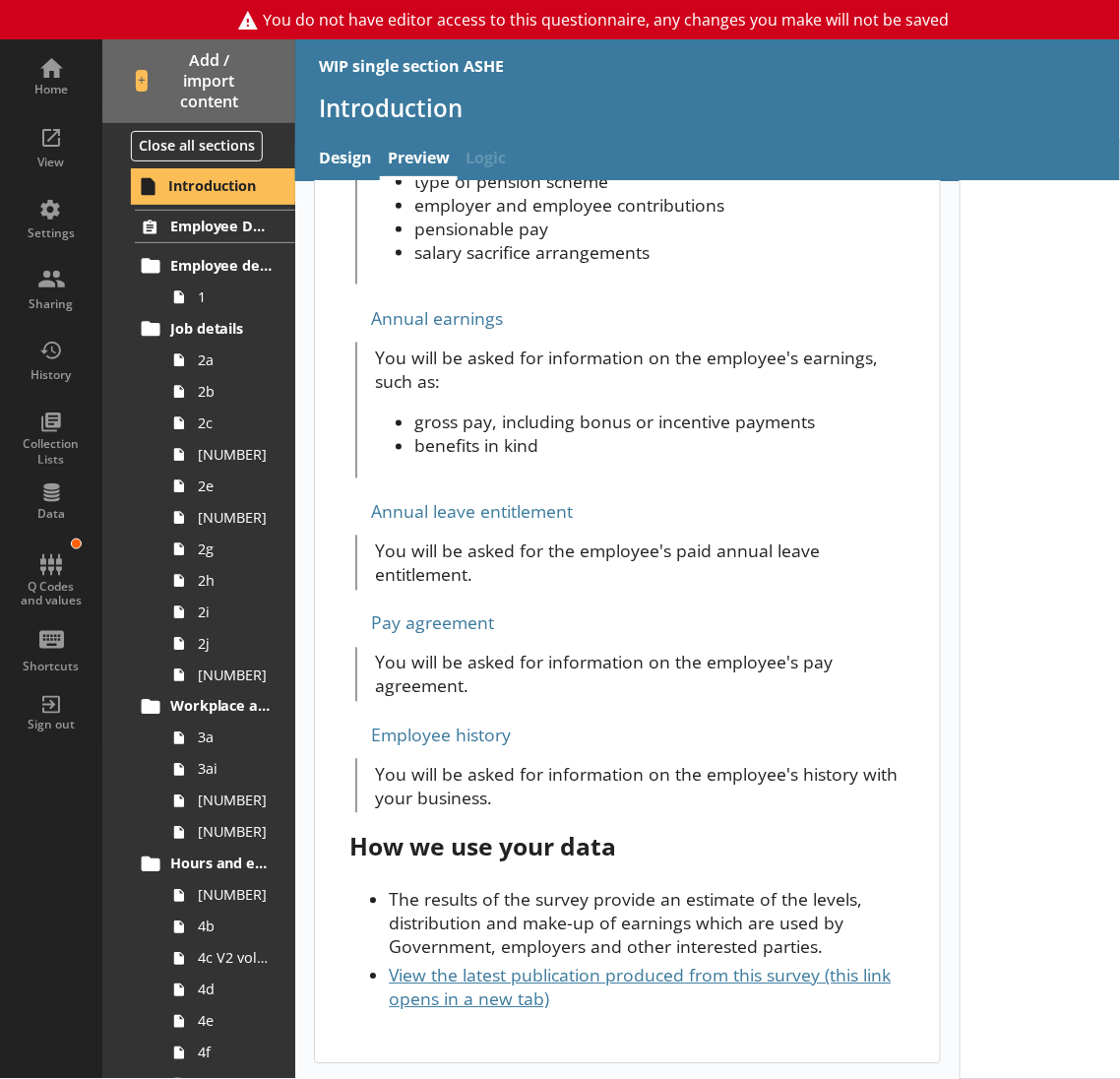 scroll, scrollTop: 1933, scrollLeft: 0, axis: vertical 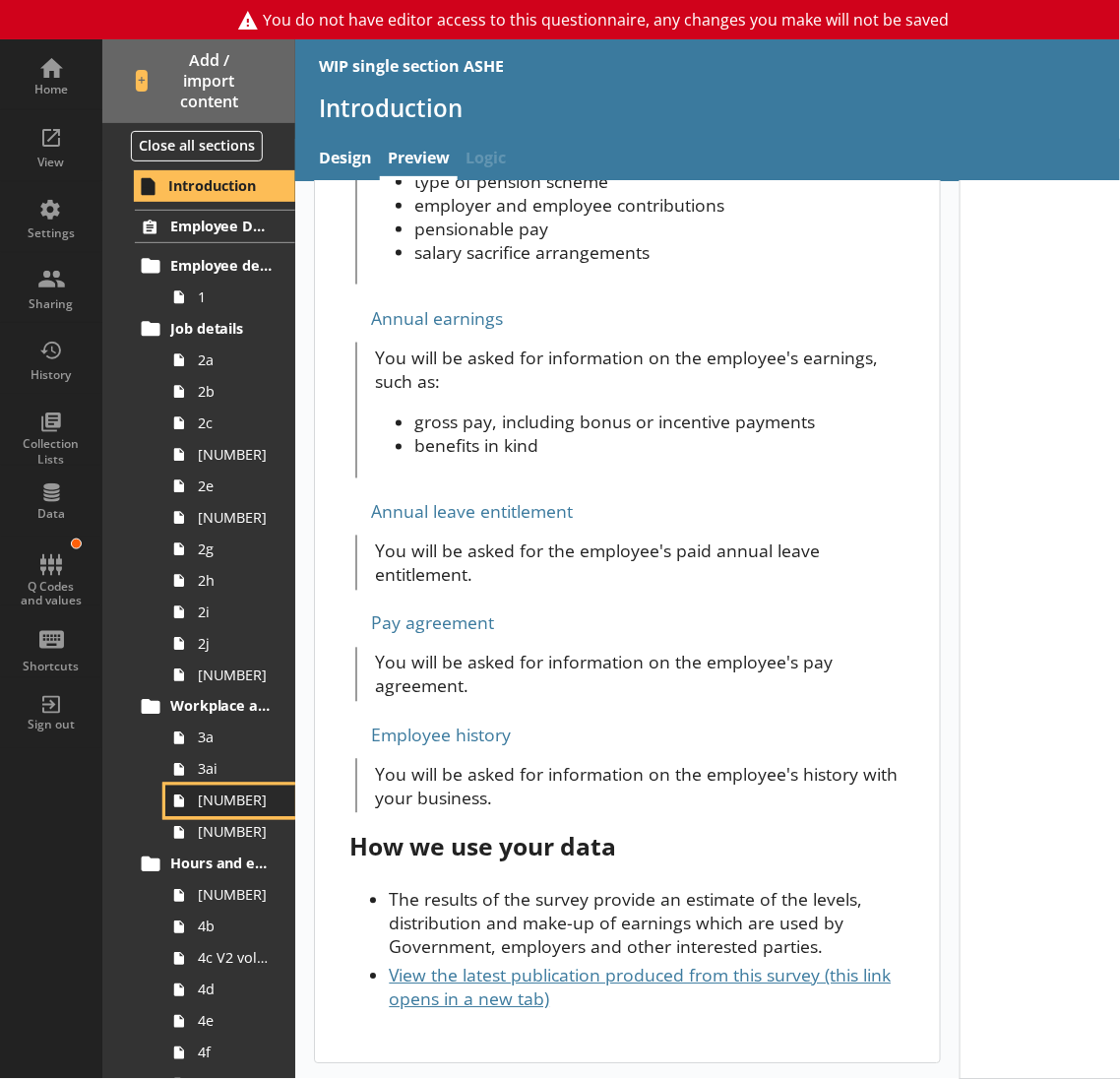click on "[NUMBER]" at bounding box center (235, 800) 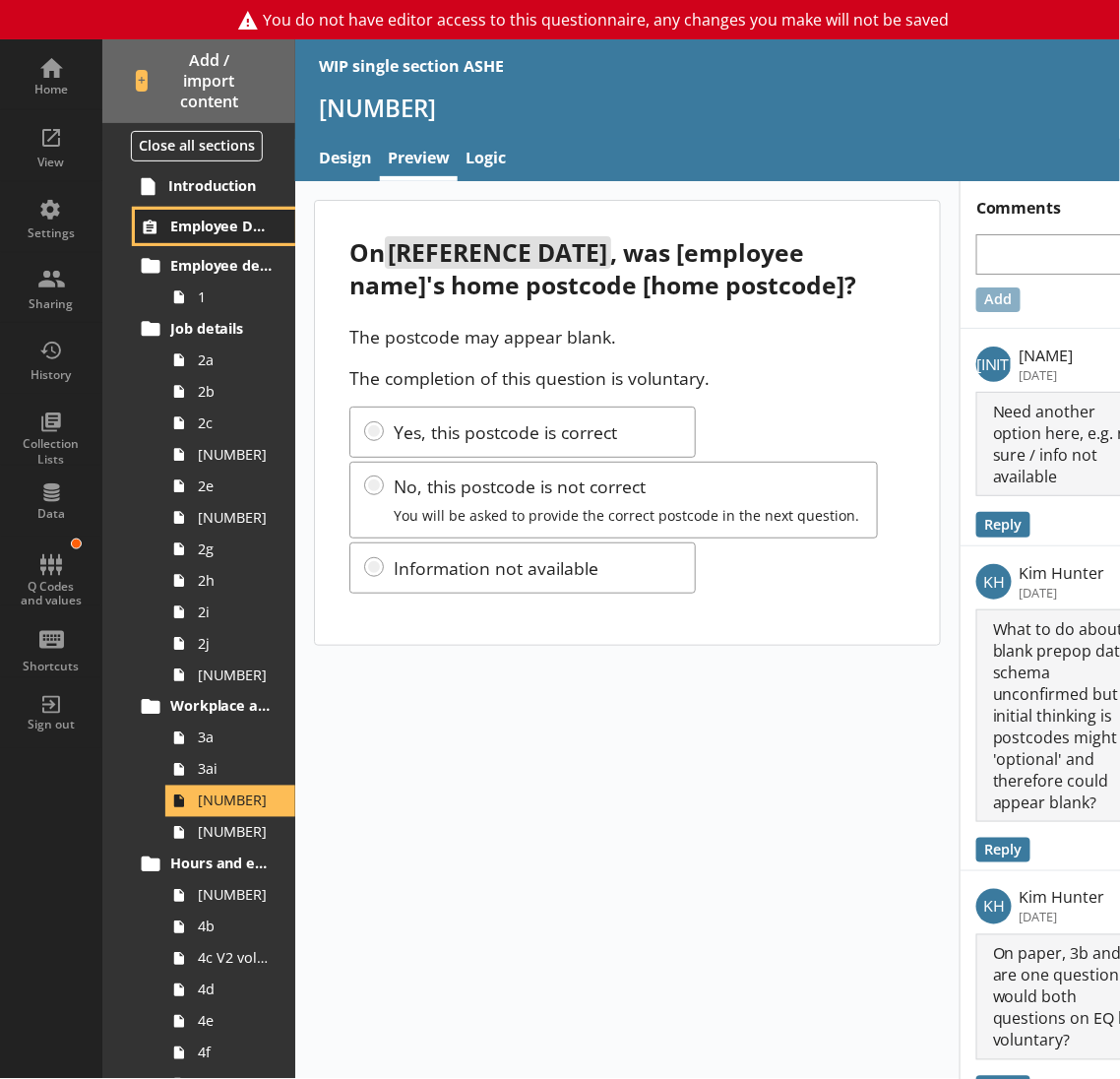 click on "Employee Details for [employee_name]" at bounding box center [222, 225] 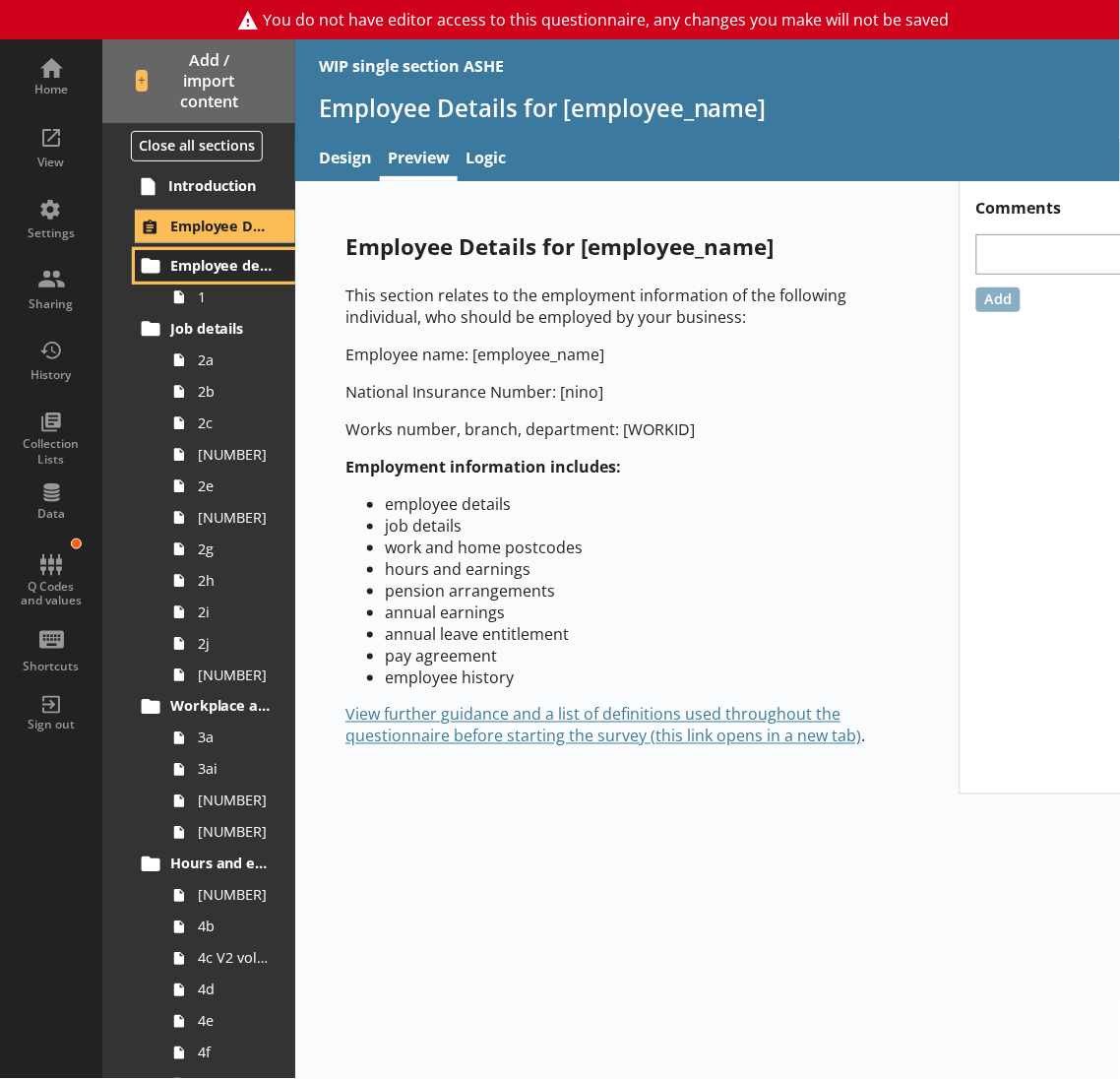 click on "Employee details" at bounding box center [222, 265] 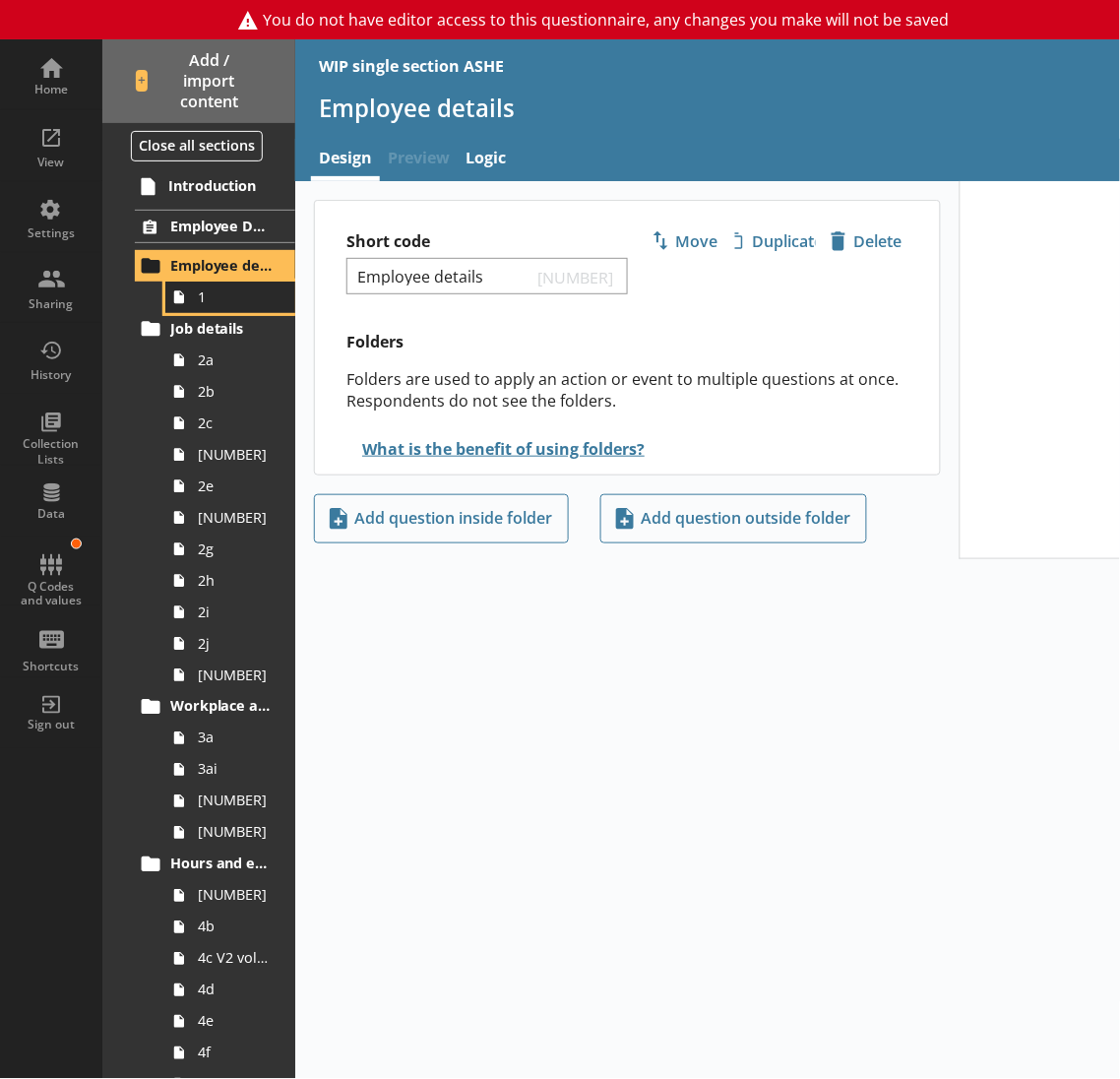 click at bounding box center (179, 297) 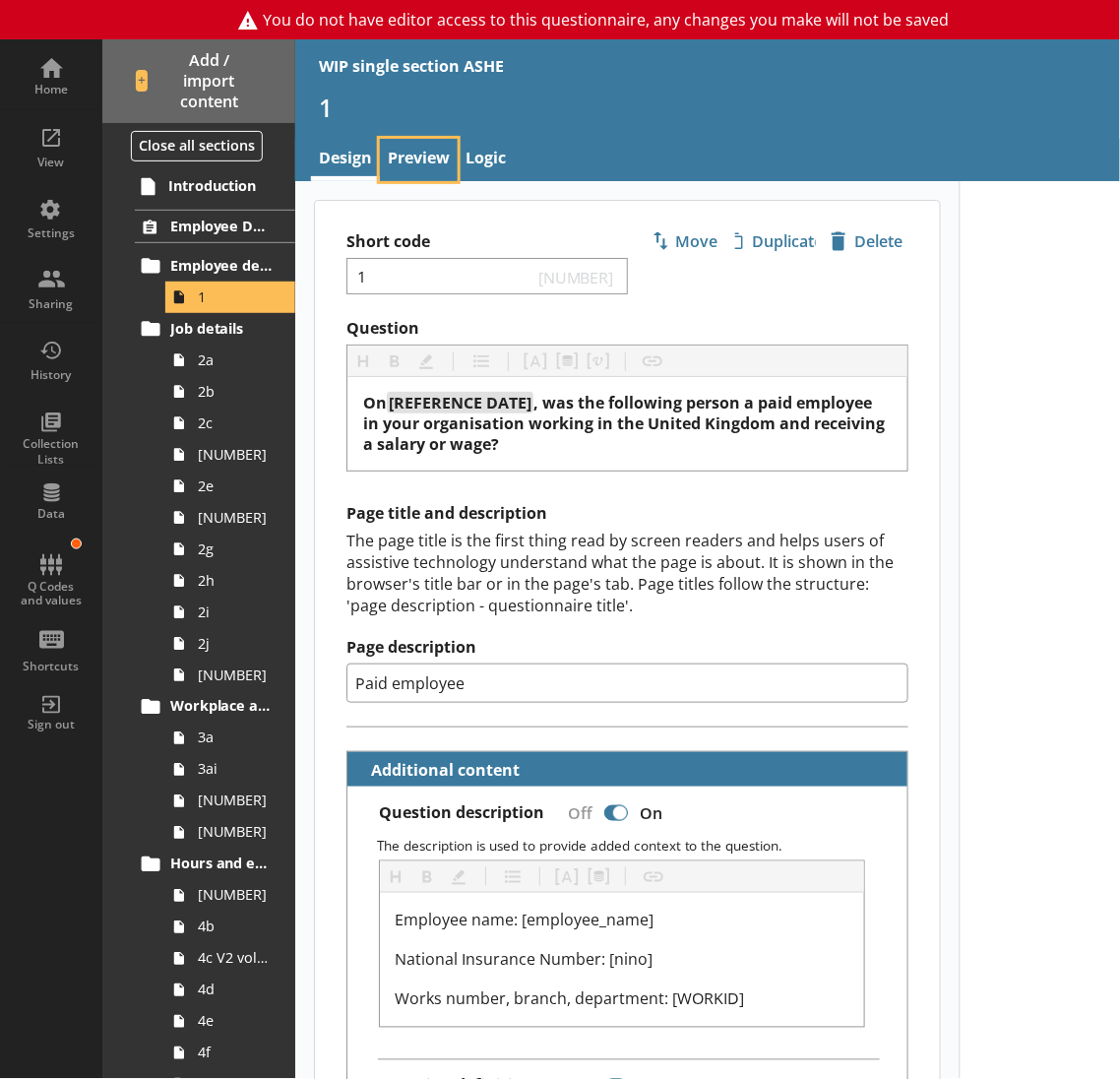 click on "Preview" at bounding box center [418, 159] 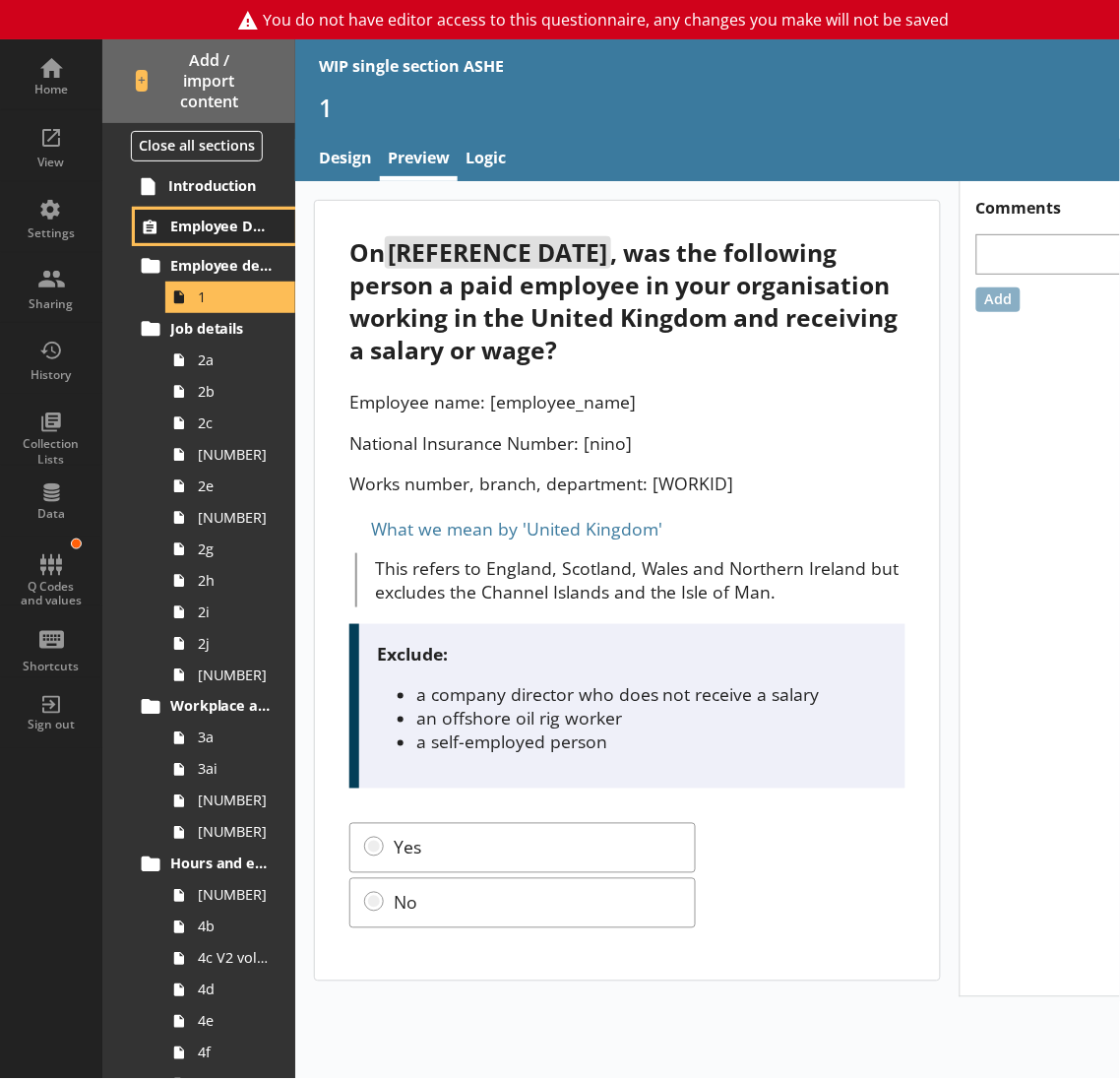 click on "Employee Details for [employee_name]" at bounding box center (222, 225) 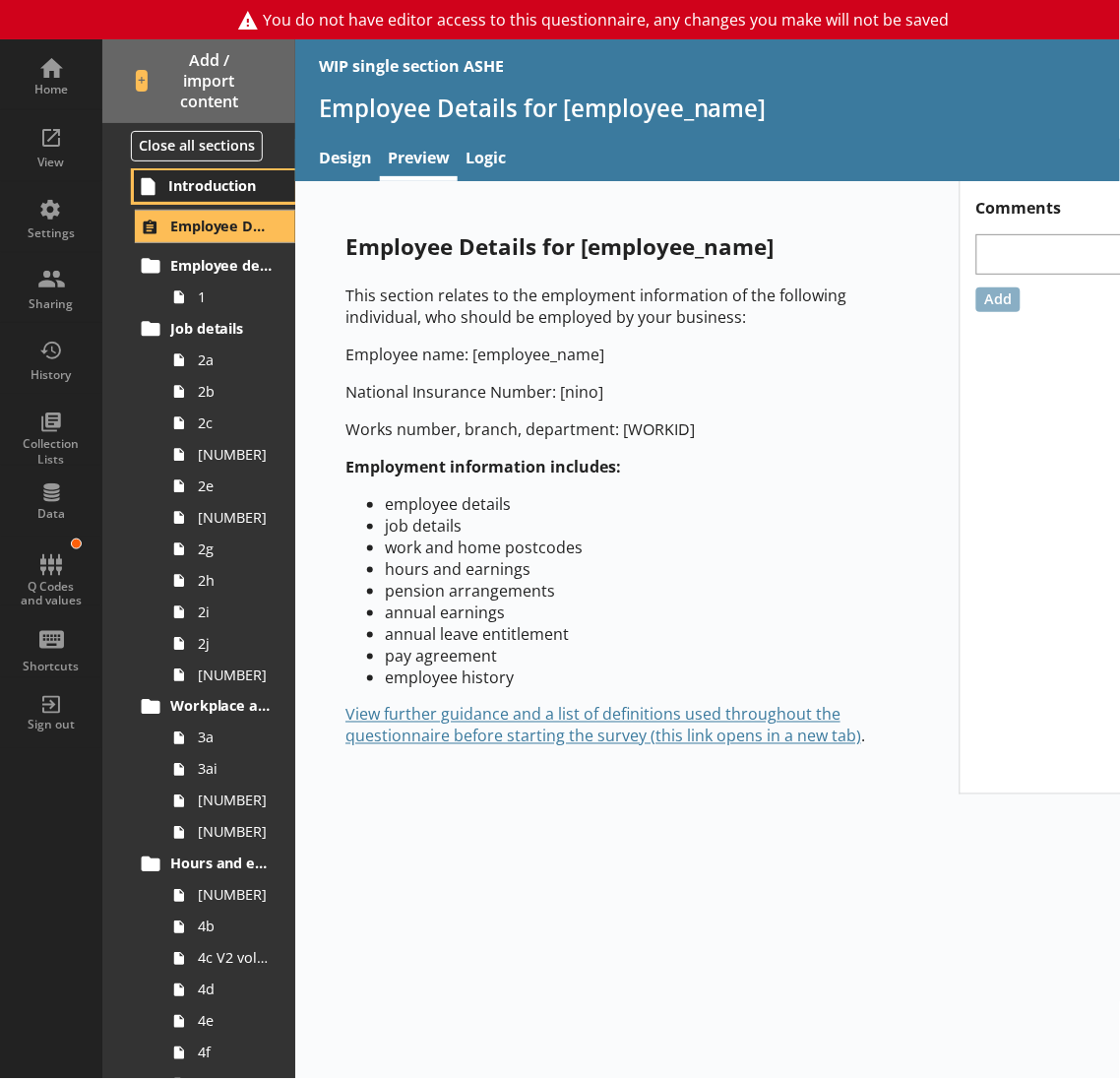 click on "Introduction" at bounding box center [221, 185] 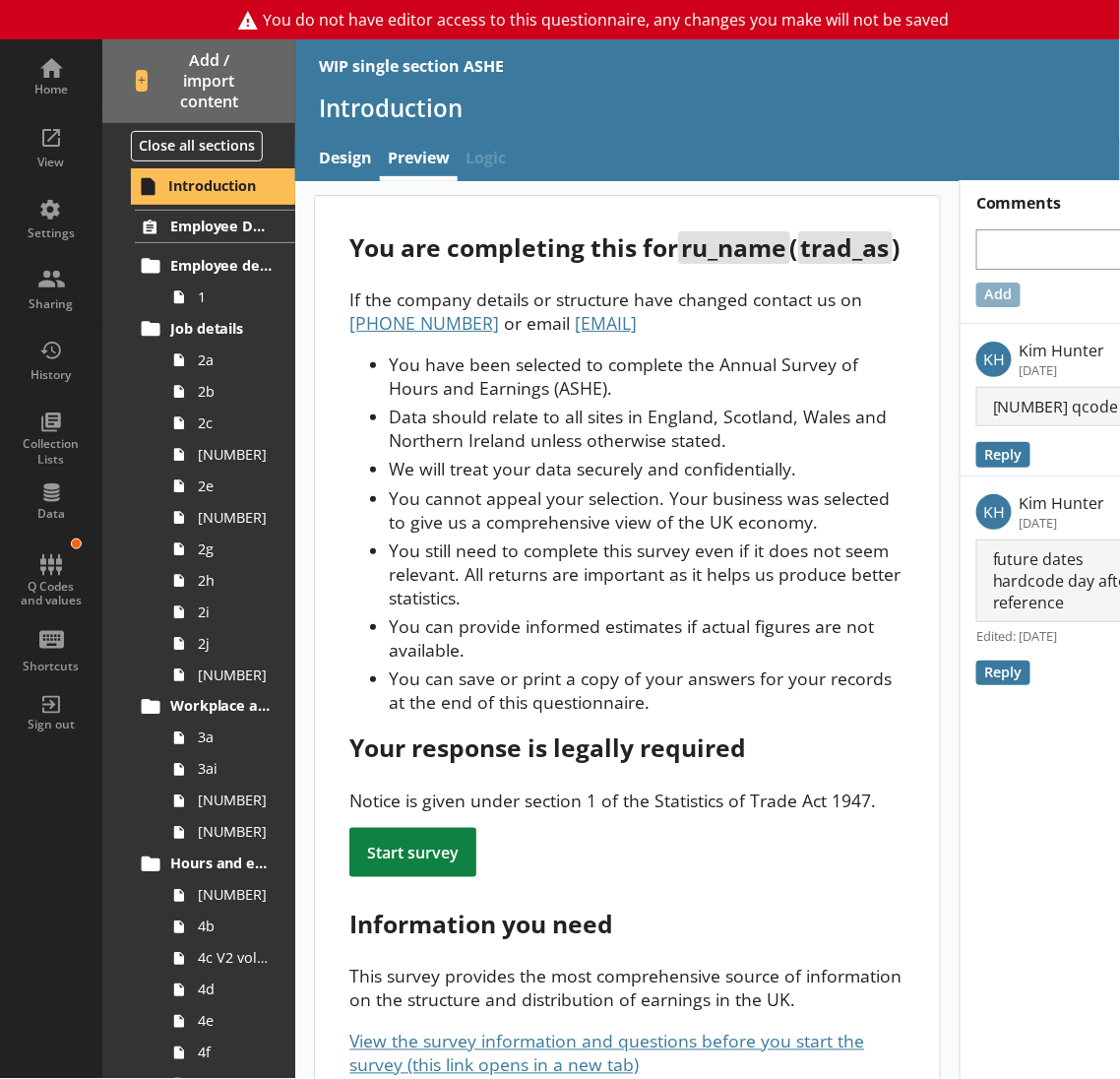 scroll, scrollTop: 0, scrollLeft: 0, axis: both 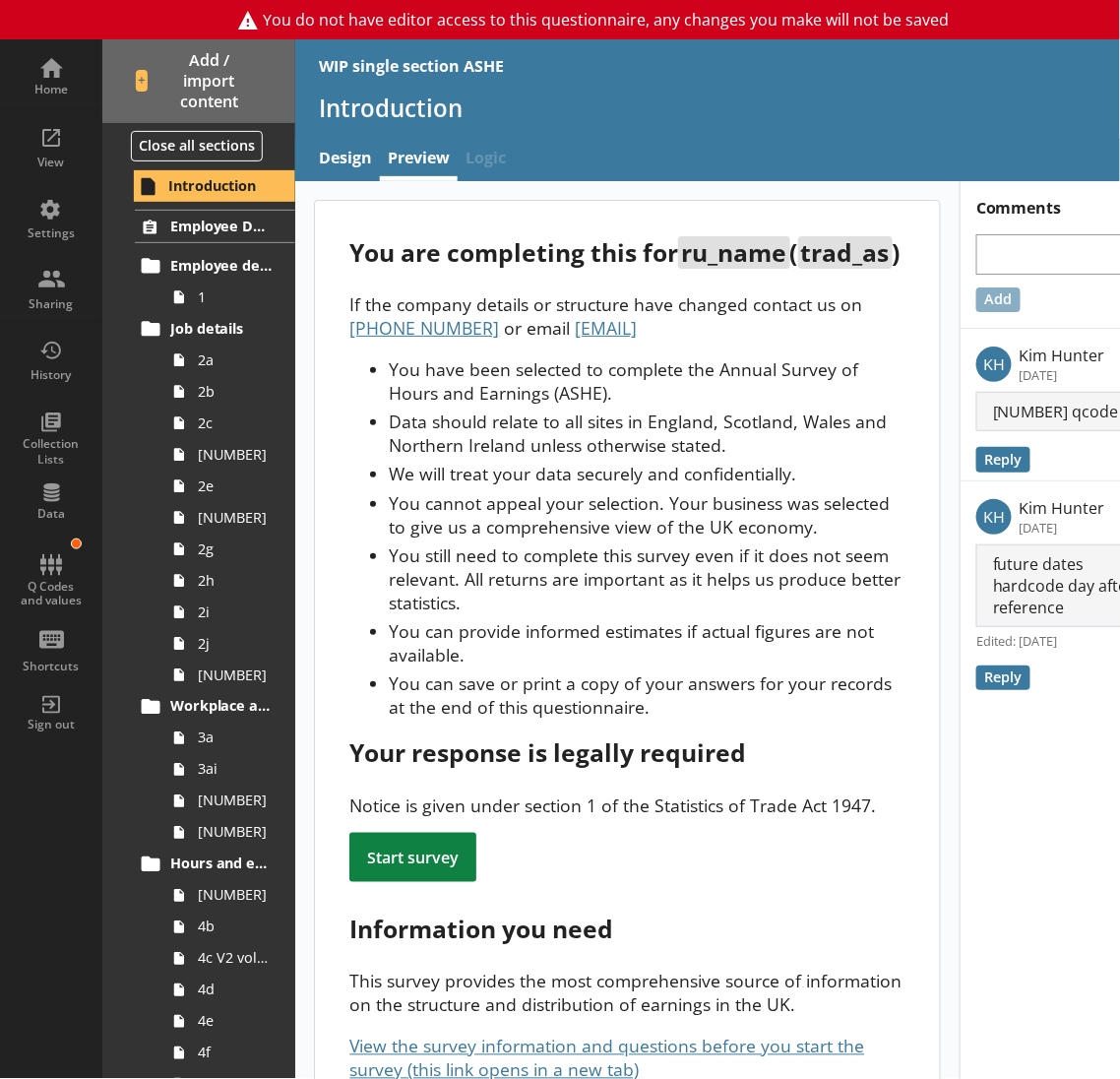 click on "You still need to complete this survey even if it does not seem relevant. All returns are important as it helps us produce better statistics." at bounding box center [647, 579] 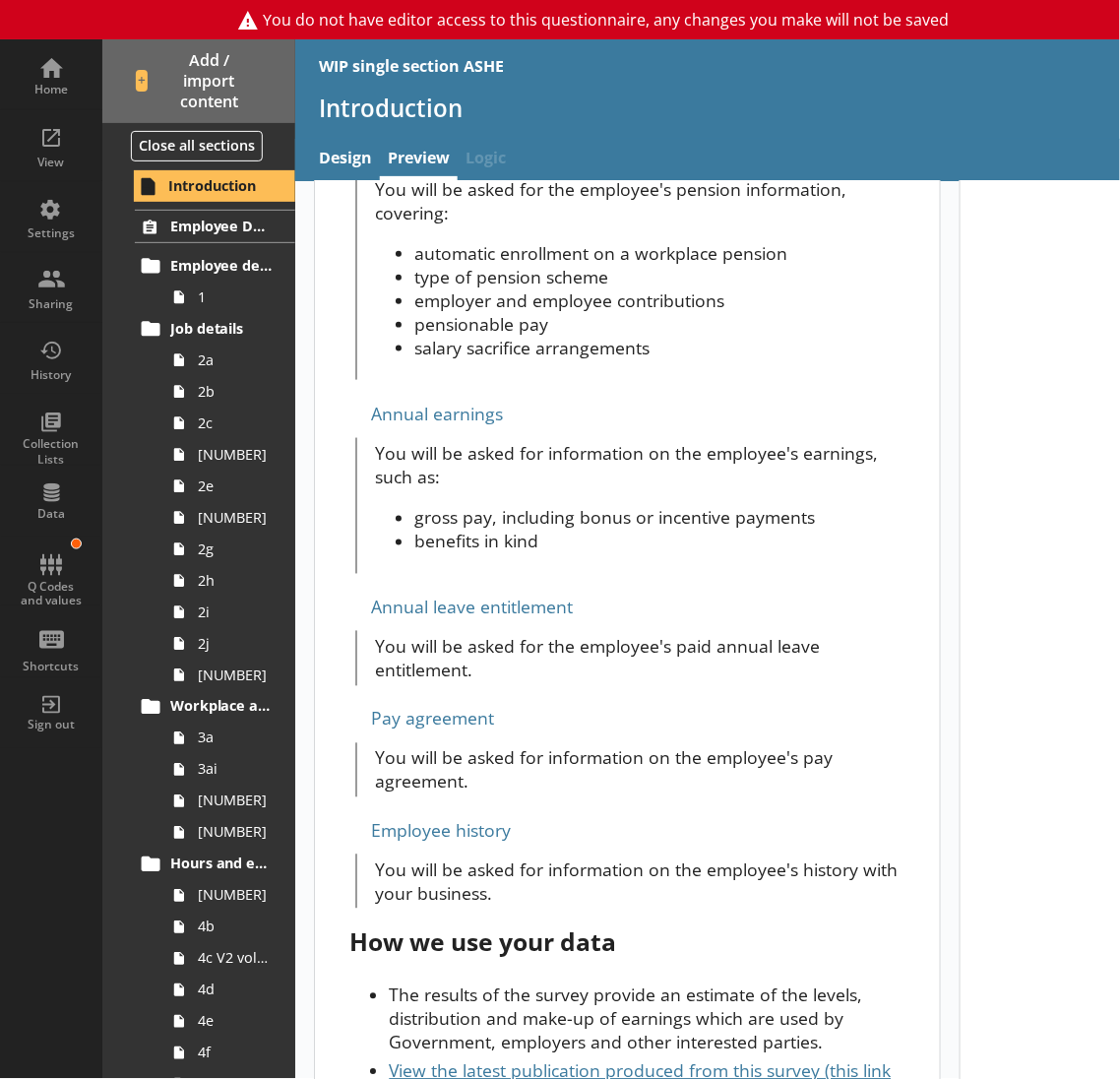 scroll, scrollTop: 1933, scrollLeft: 0, axis: vertical 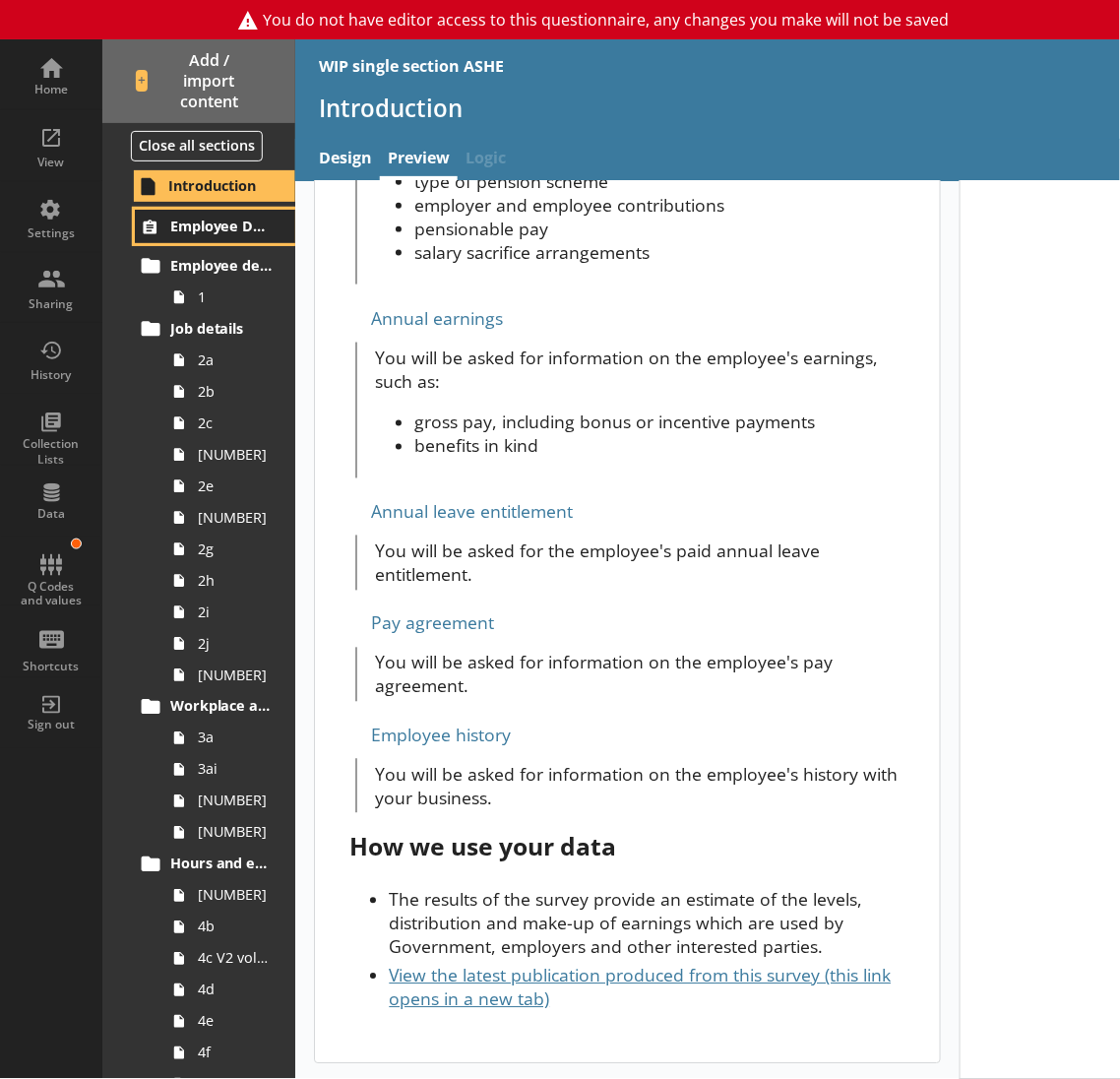click on "Employee Details for [employee_name]" at bounding box center [222, 225] 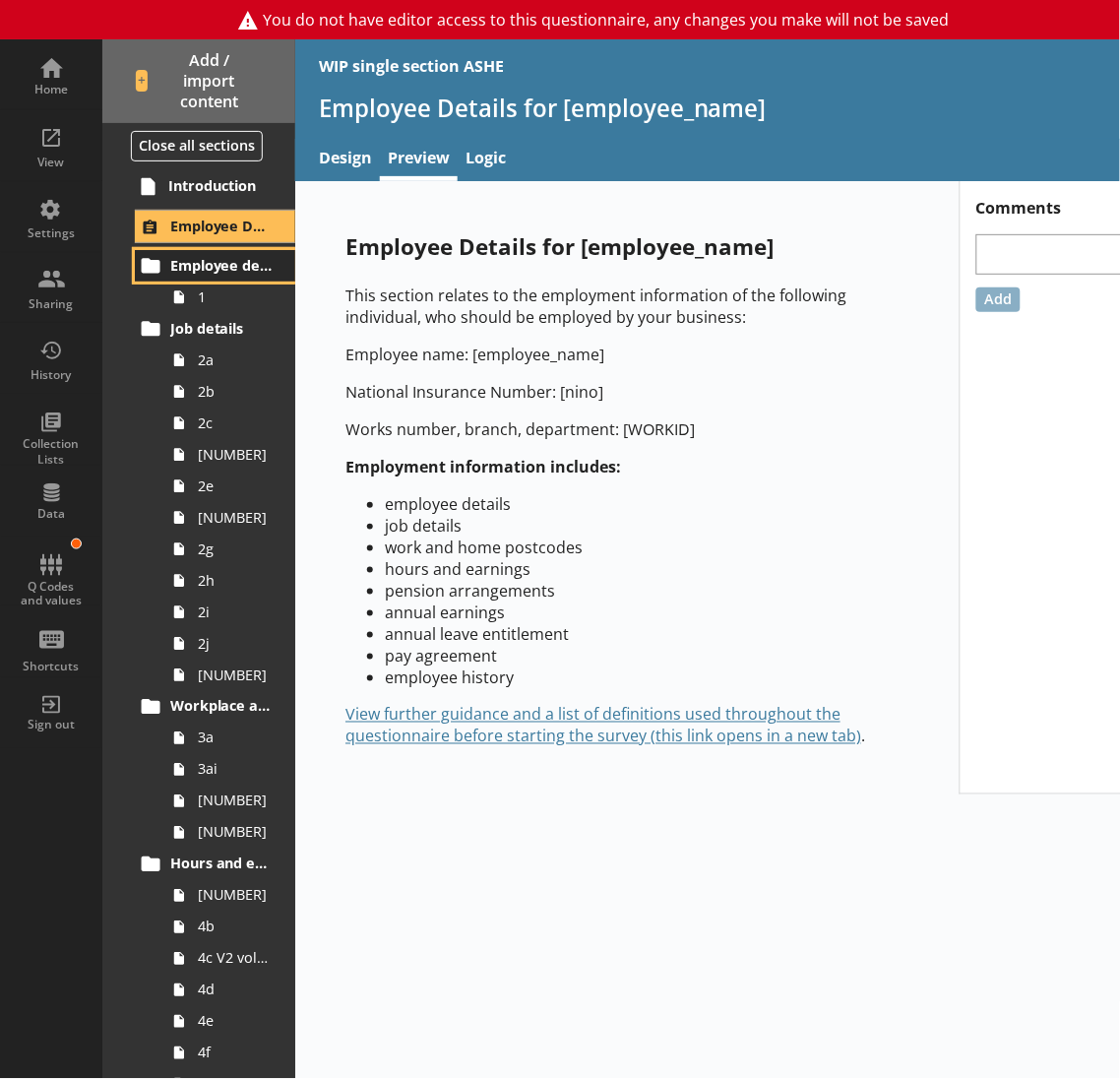 click on "Employee details" at bounding box center [222, 265] 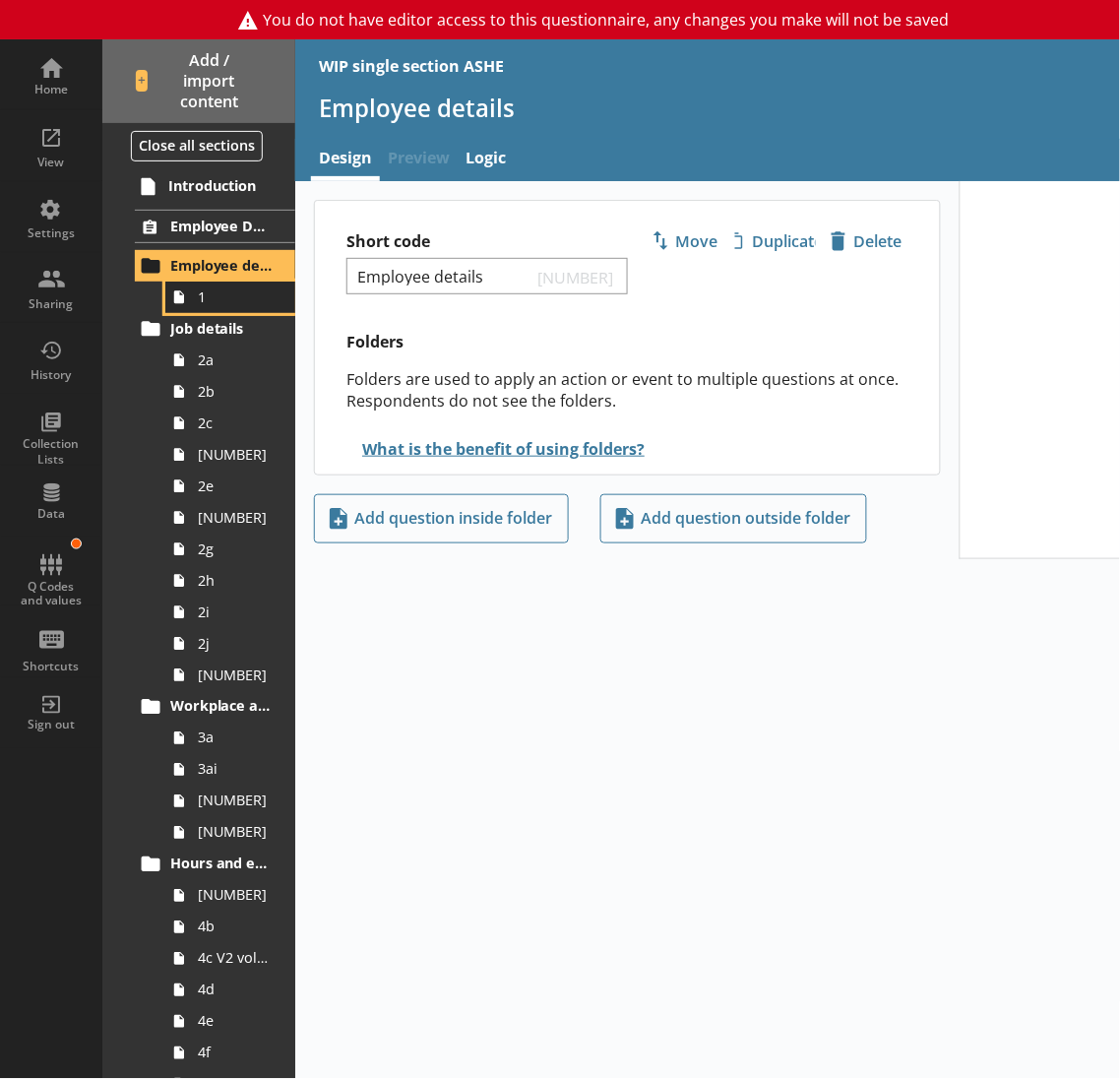 click at bounding box center (179, 297) 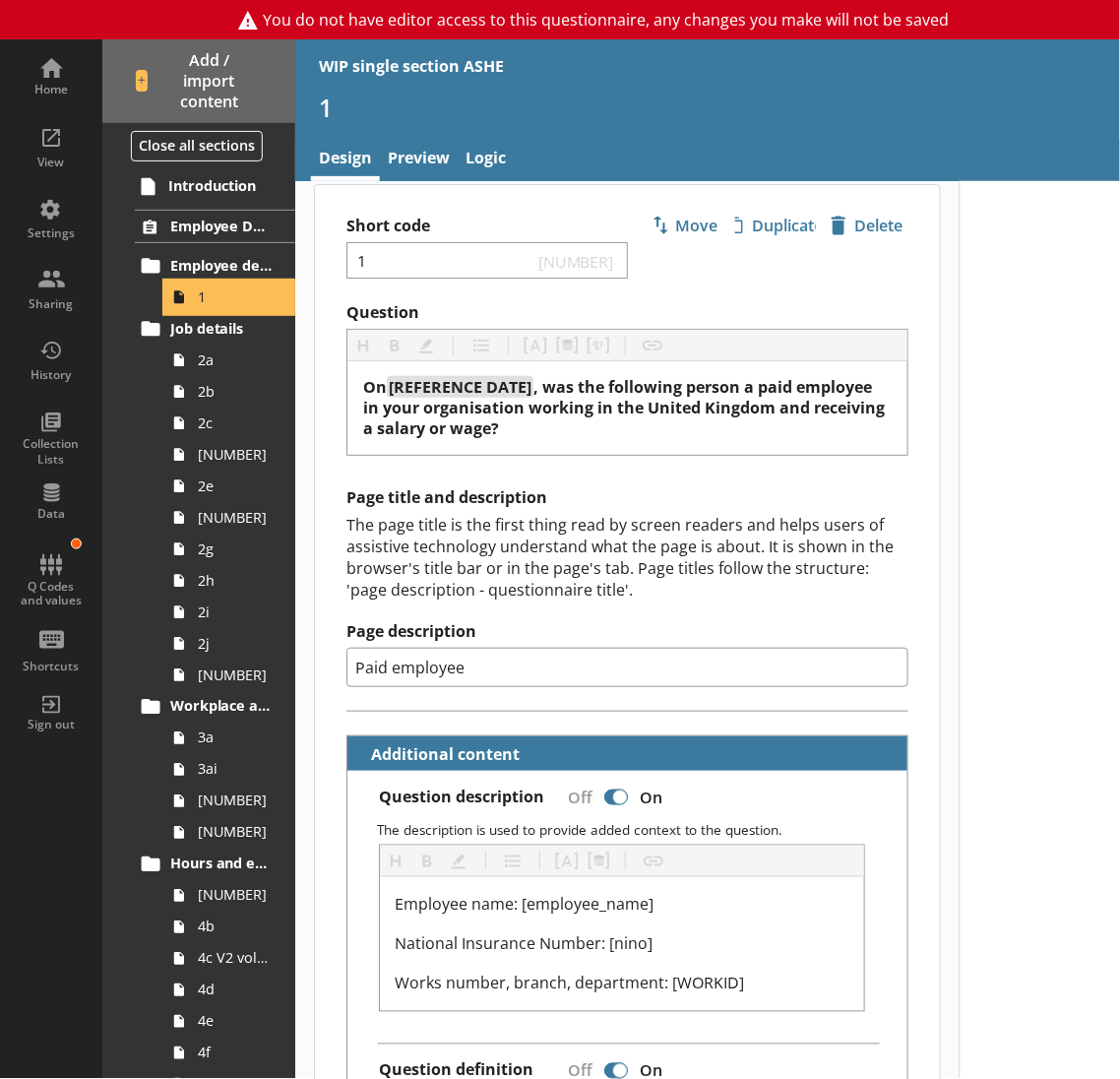 scroll, scrollTop: 0, scrollLeft: 0, axis: both 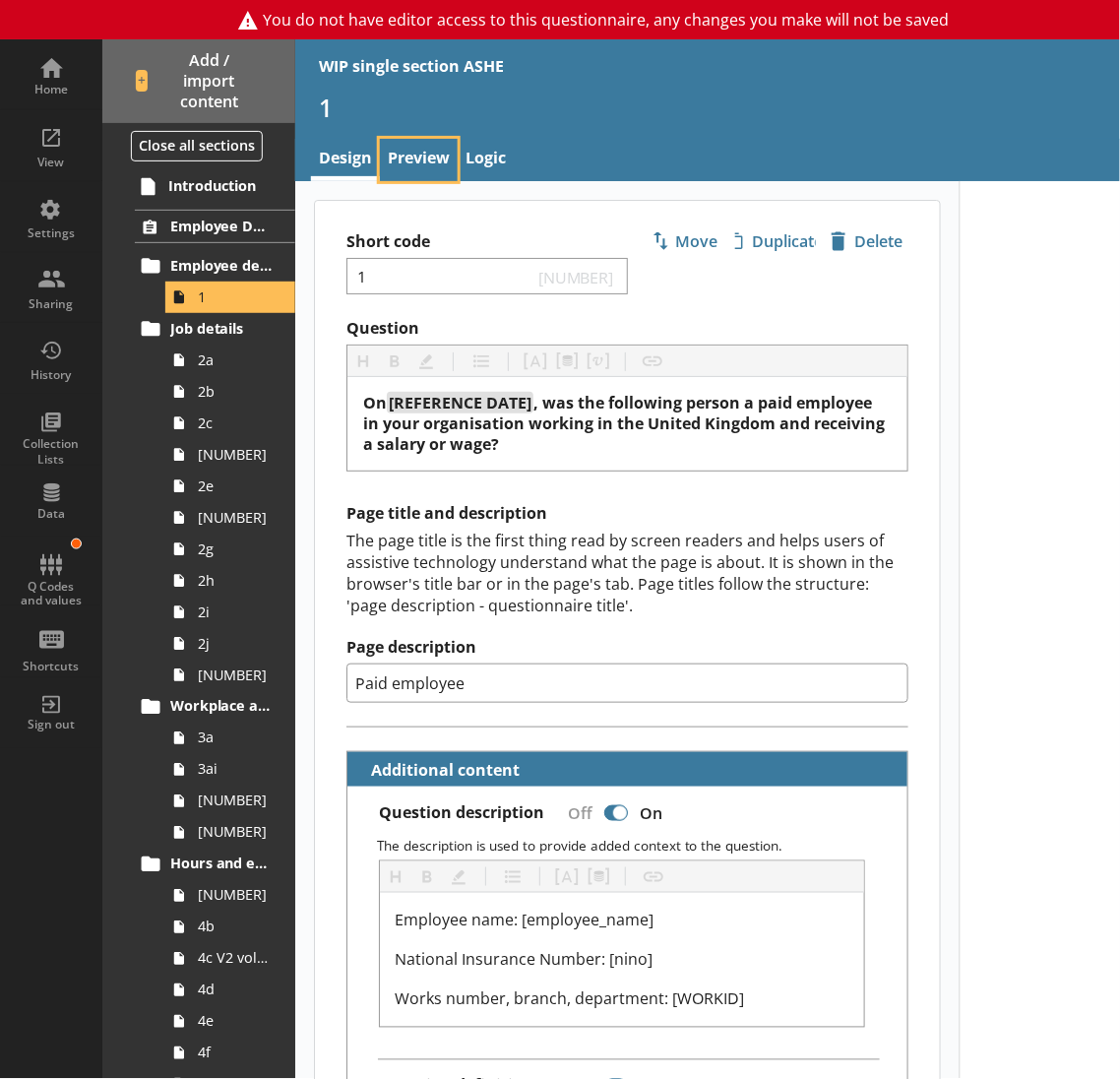 click on "Preview" at bounding box center [418, 159] 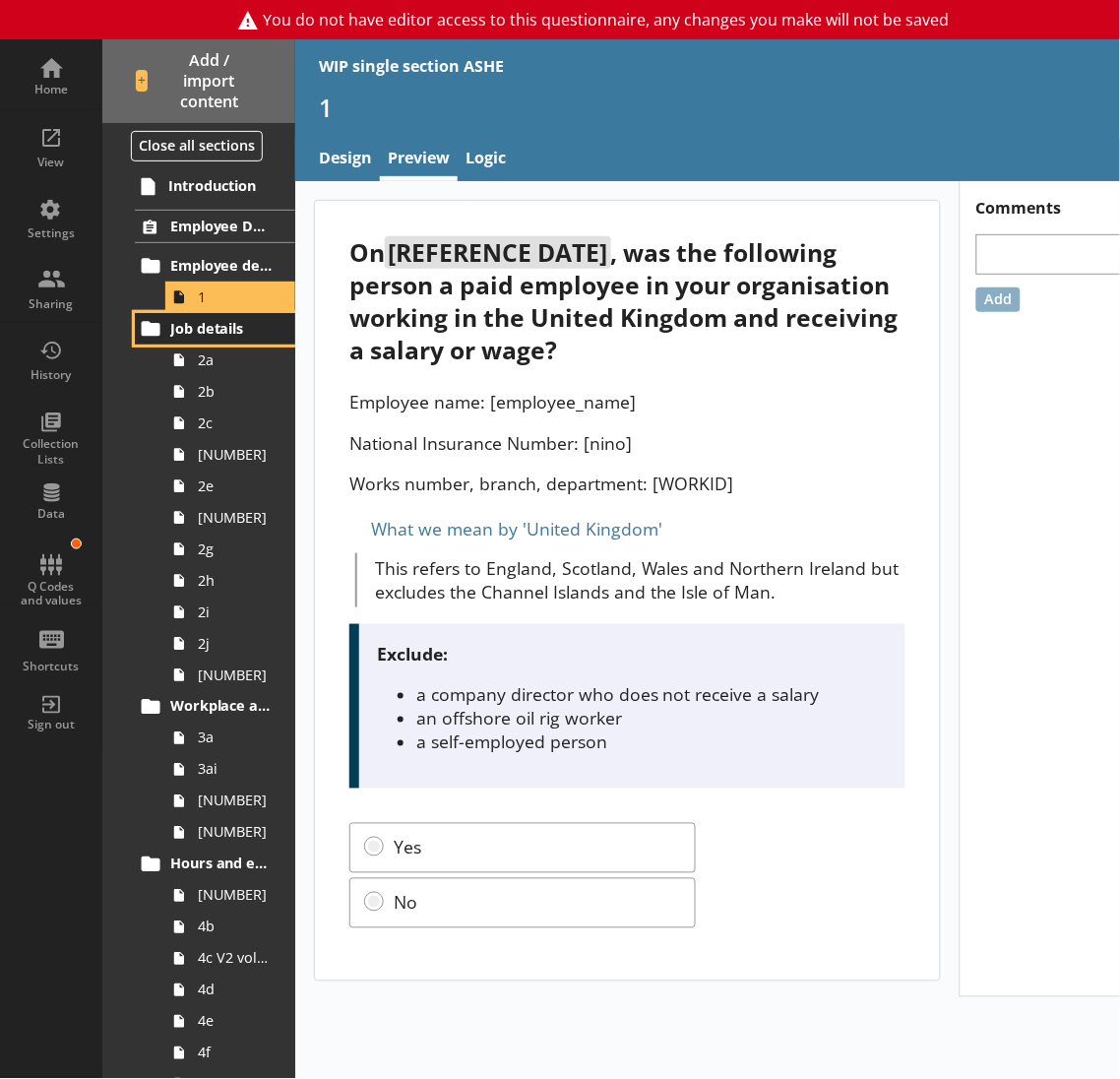 click on "Job details" at bounding box center [222, 328] 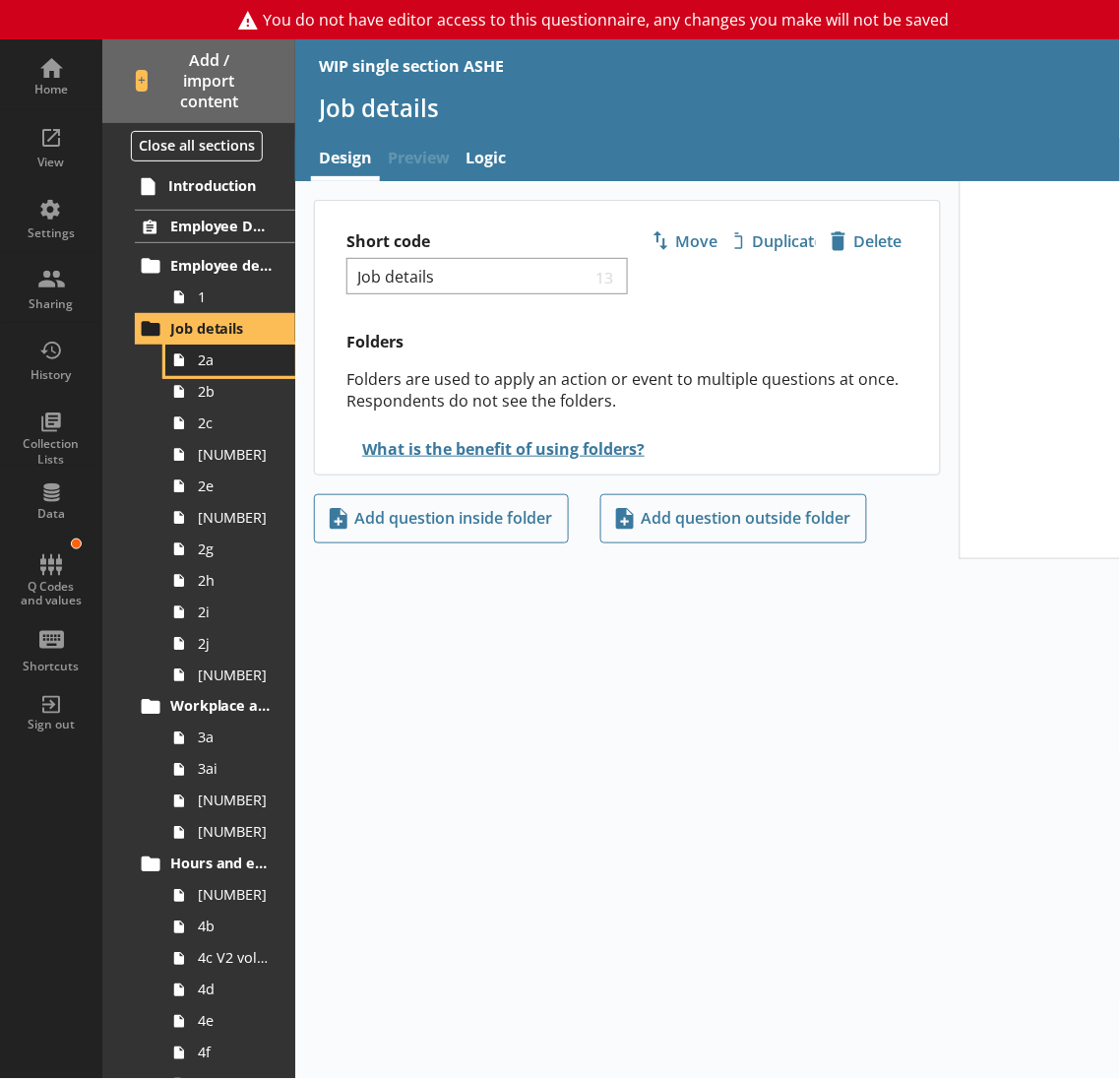 click at bounding box center (179, 360) 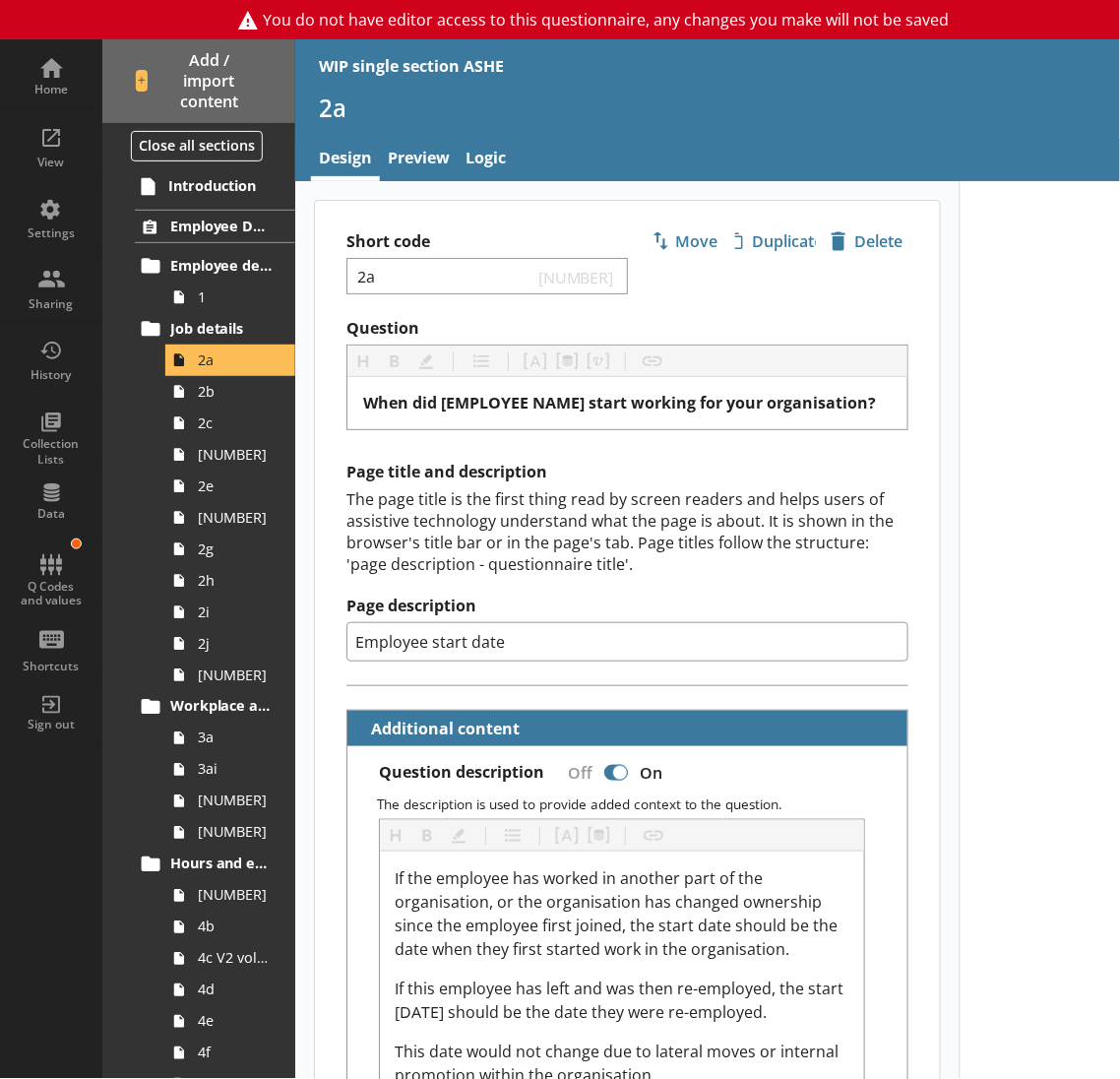 click on "2a" at bounding box center (738, 115) 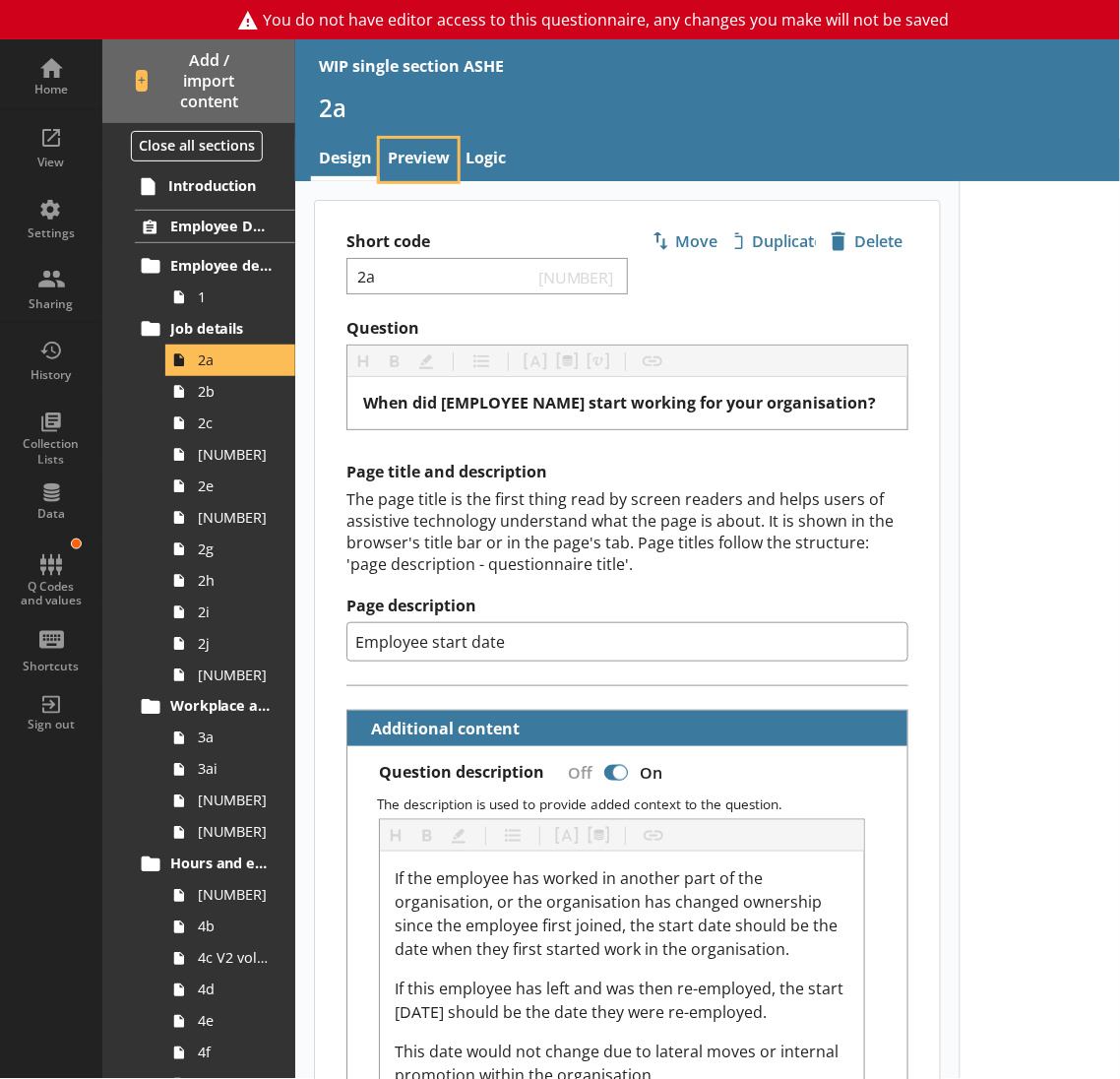 click on "Preview" at bounding box center (418, 159) 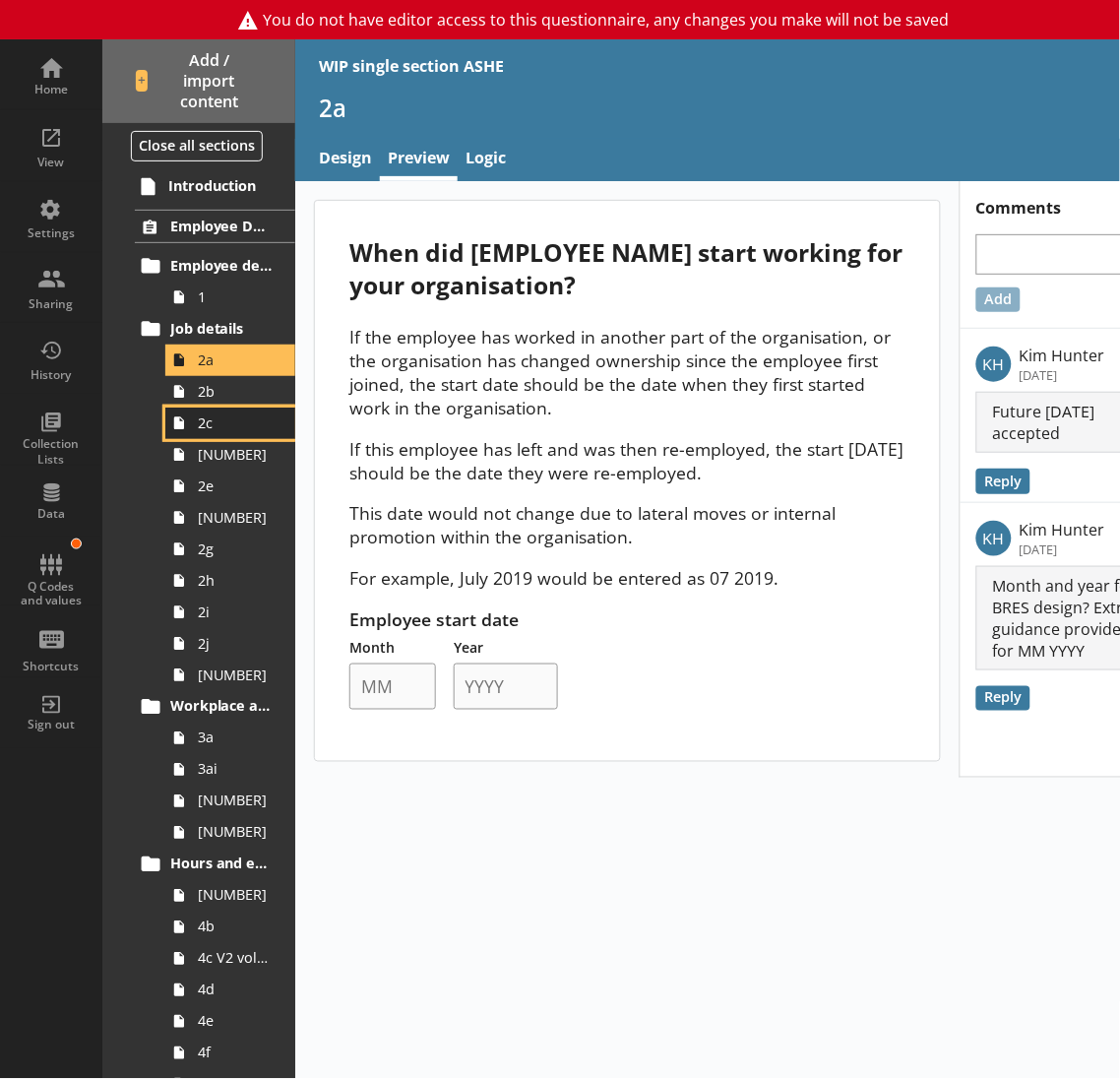 click on "2c" at bounding box center [230, 423] 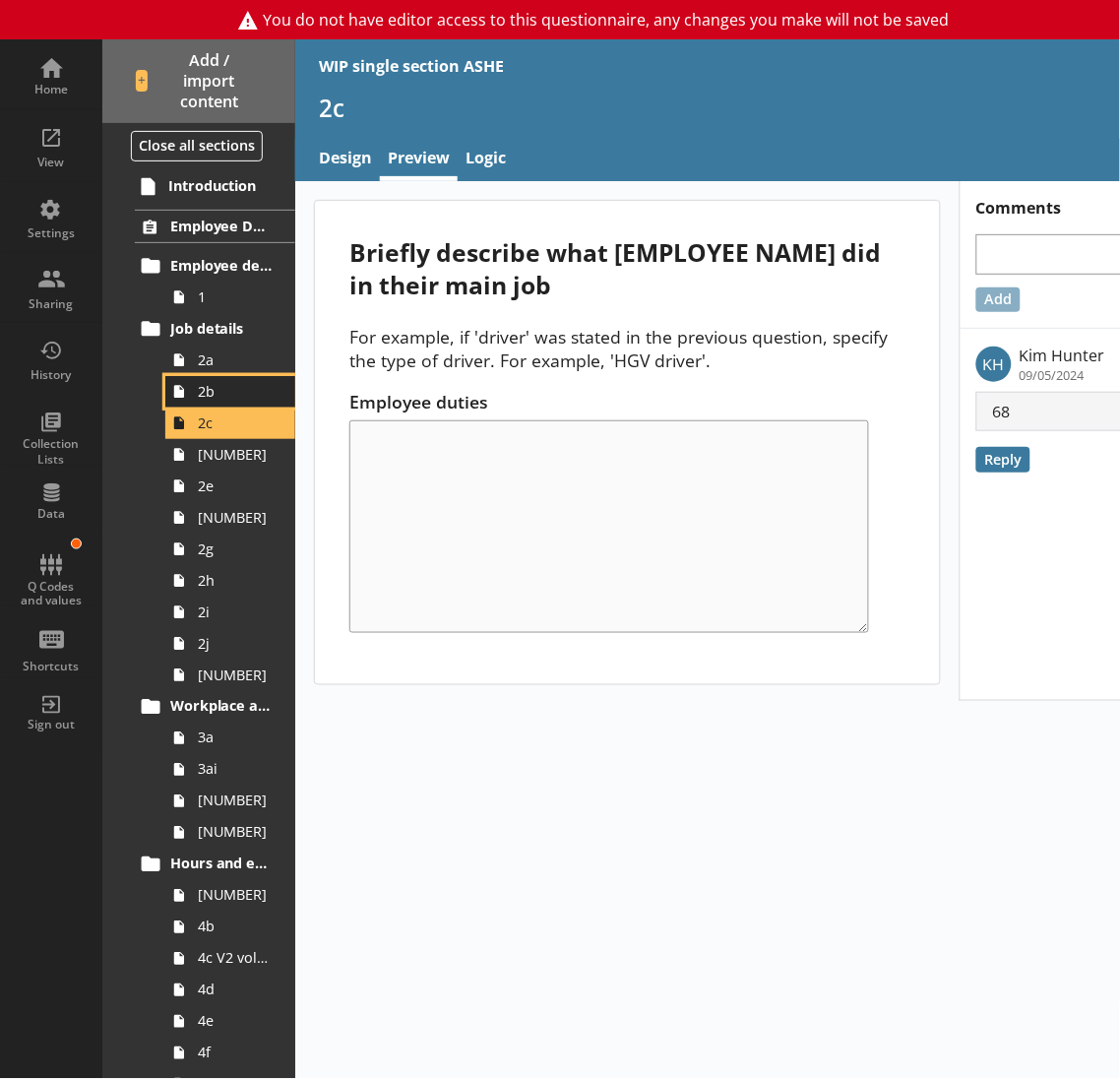 click on "2b" at bounding box center [235, 391] 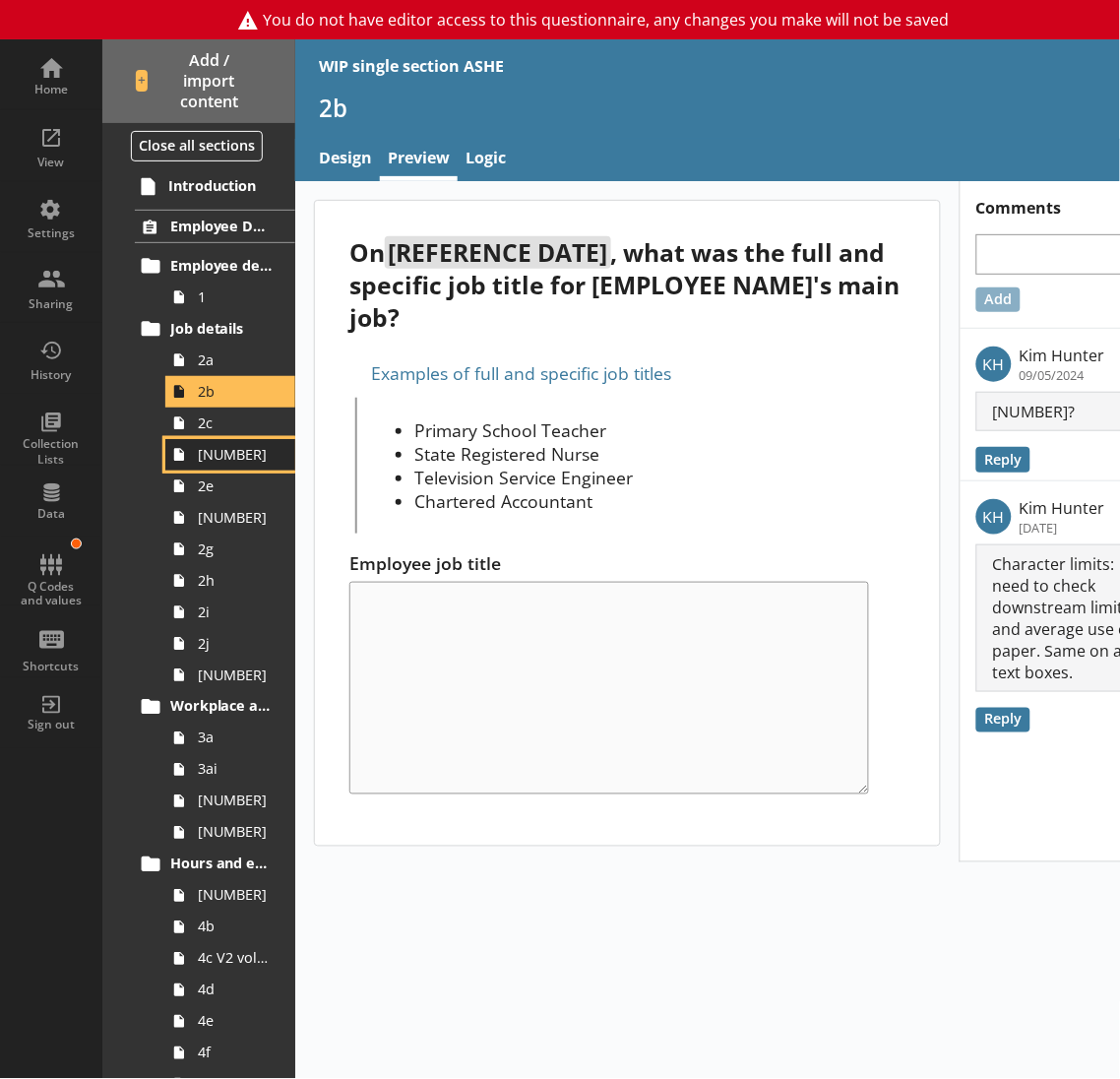 click on "[NUMBER]" at bounding box center [230, 455] 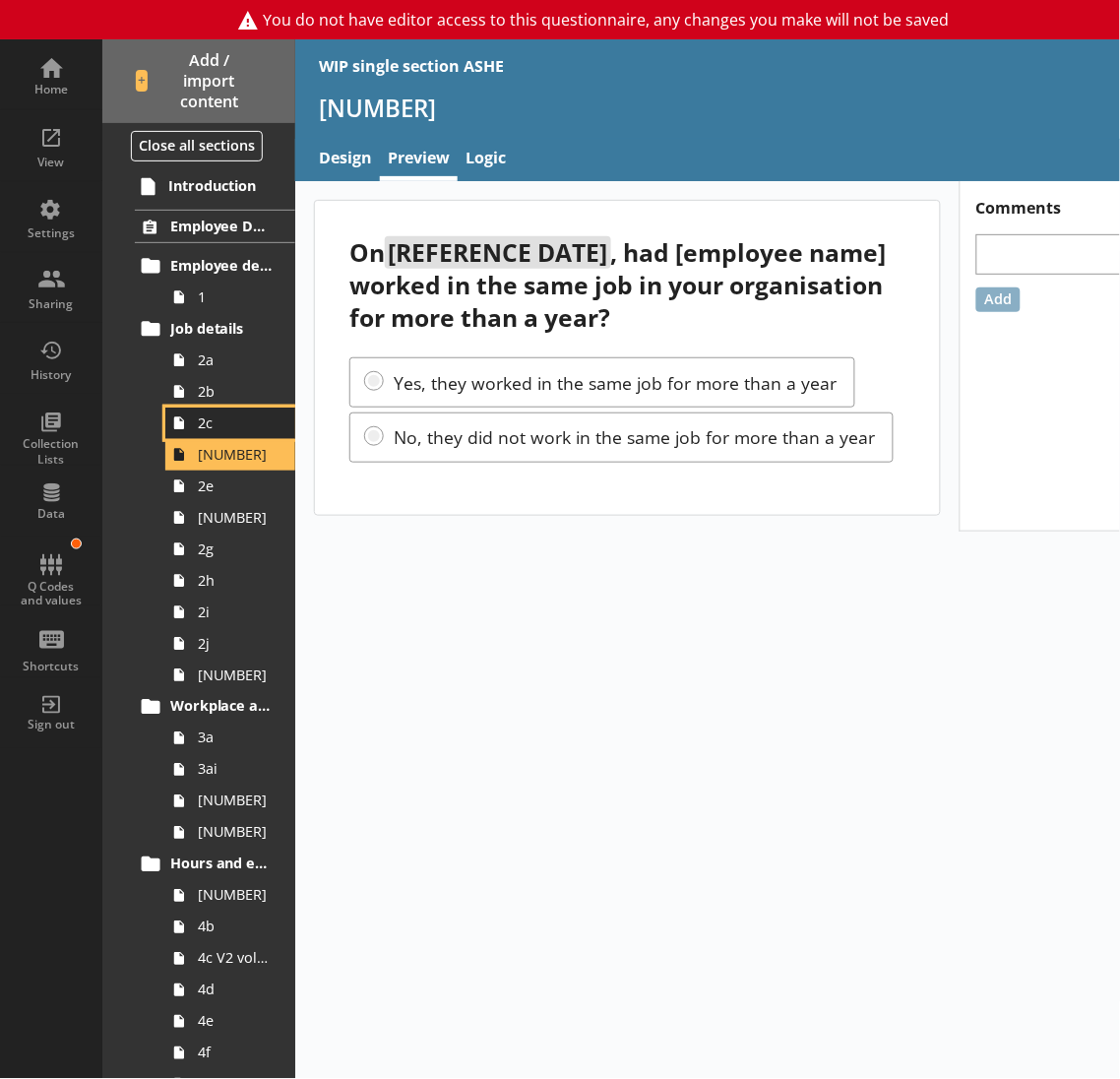 click on "2c" at bounding box center (235, 422) 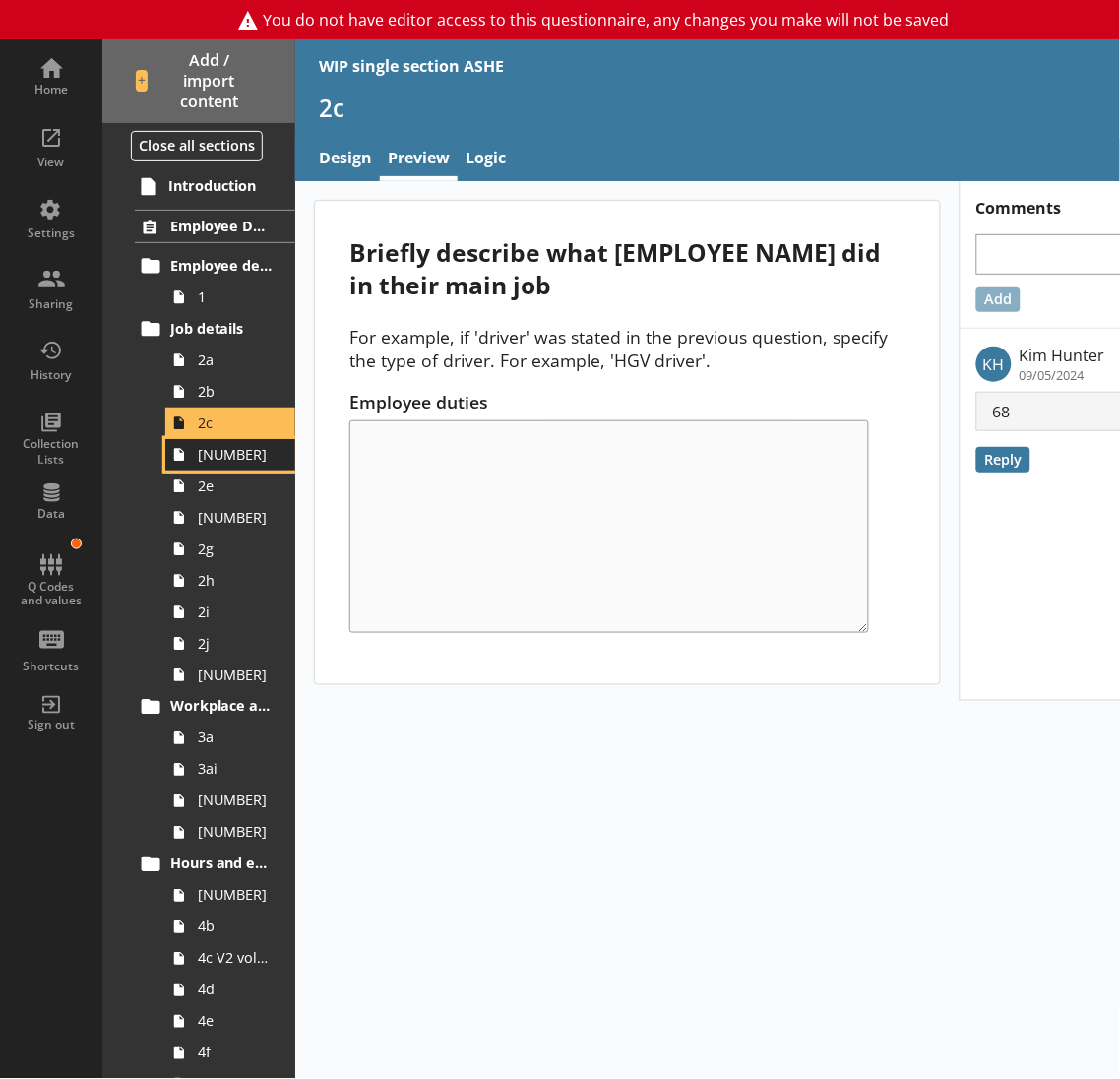 click on "[NUMBER]" at bounding box center (235, 454) 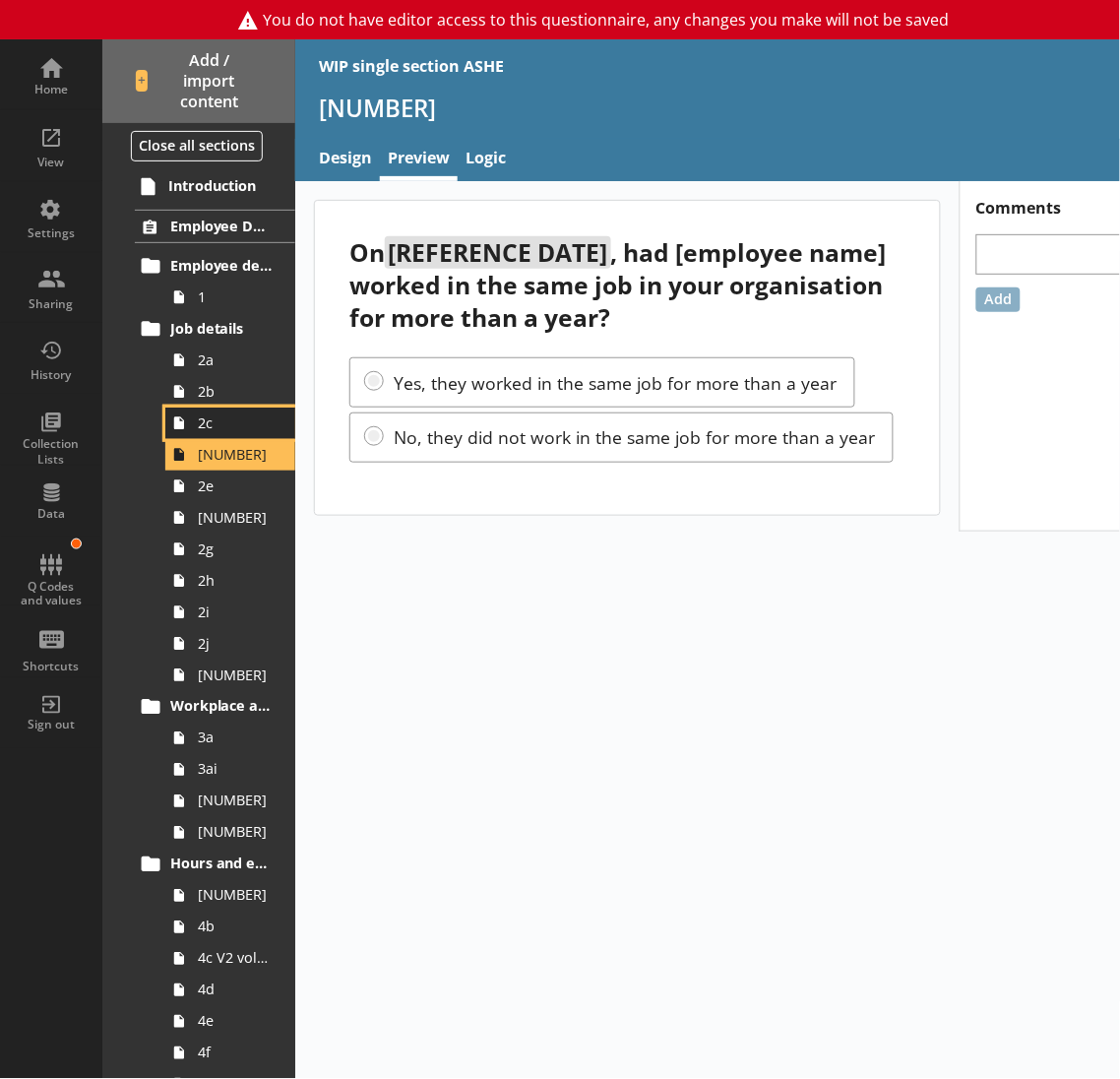 click on "2c" at bounding box center (235, 422) 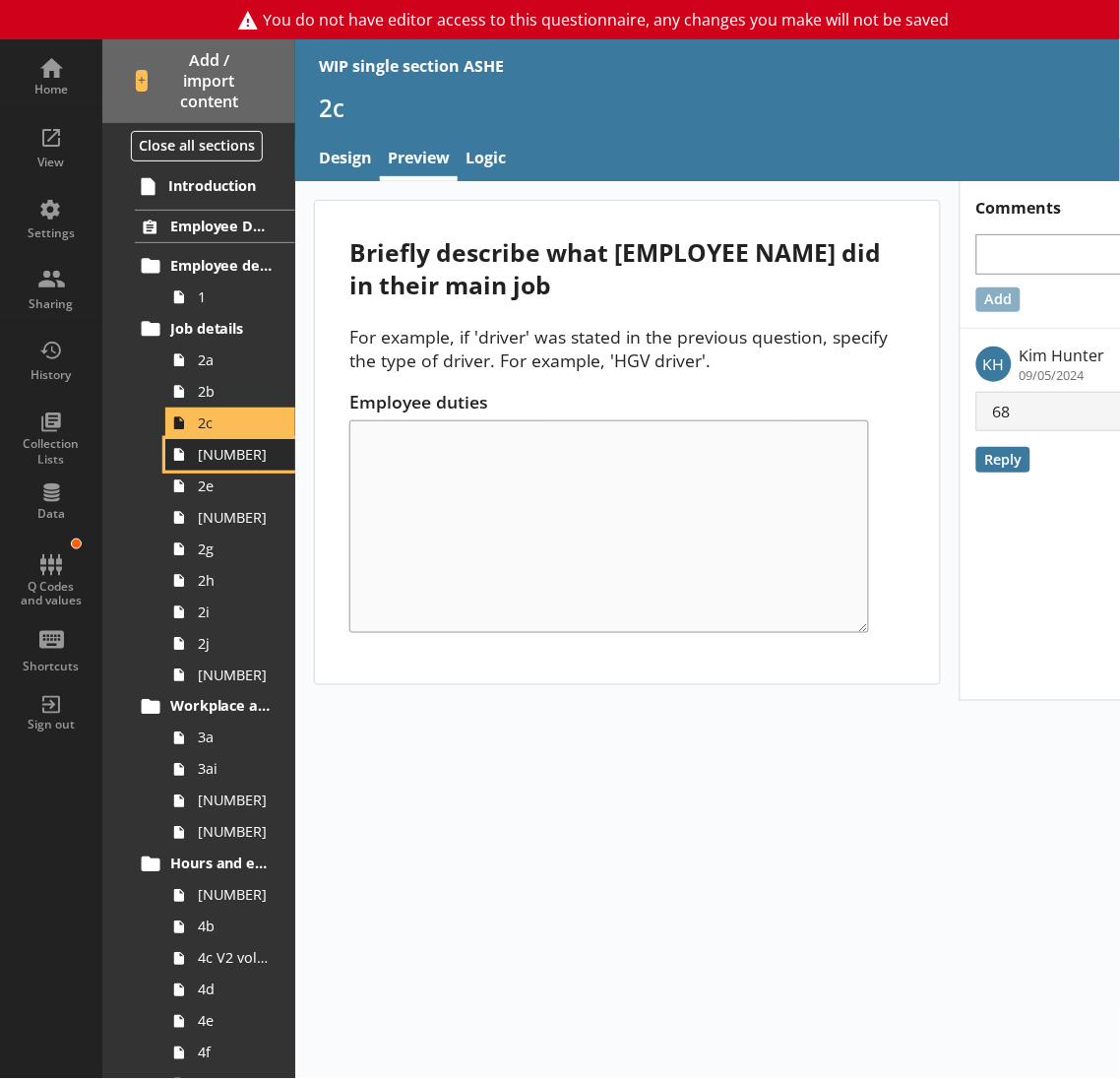 click on "[NUMBER]" at bounding box center [235, 454] 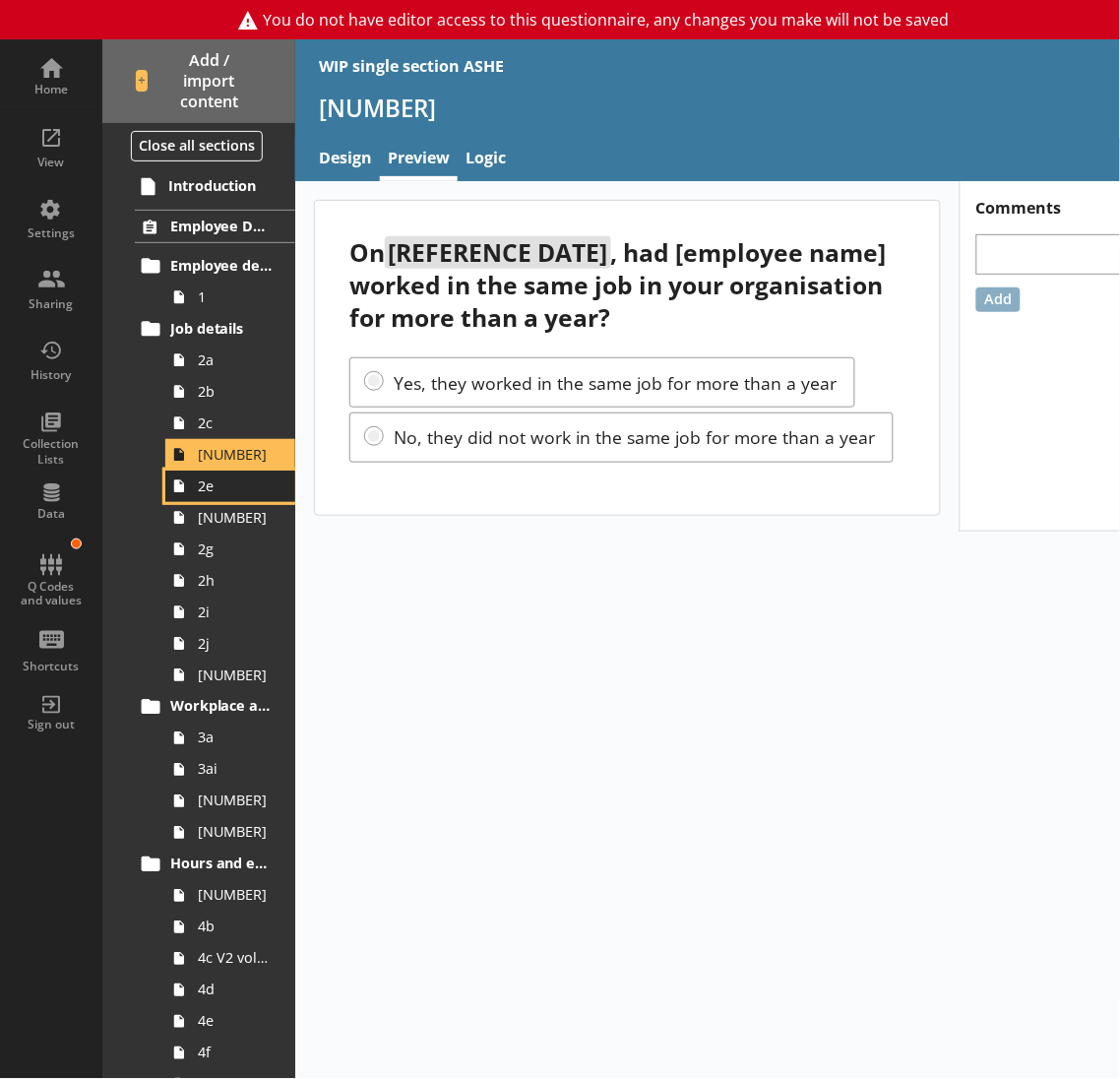 drag, startPoint x: 219, startPoint y: 493, endPoint x: 193, endPoint y: 482, distance: 28.23119 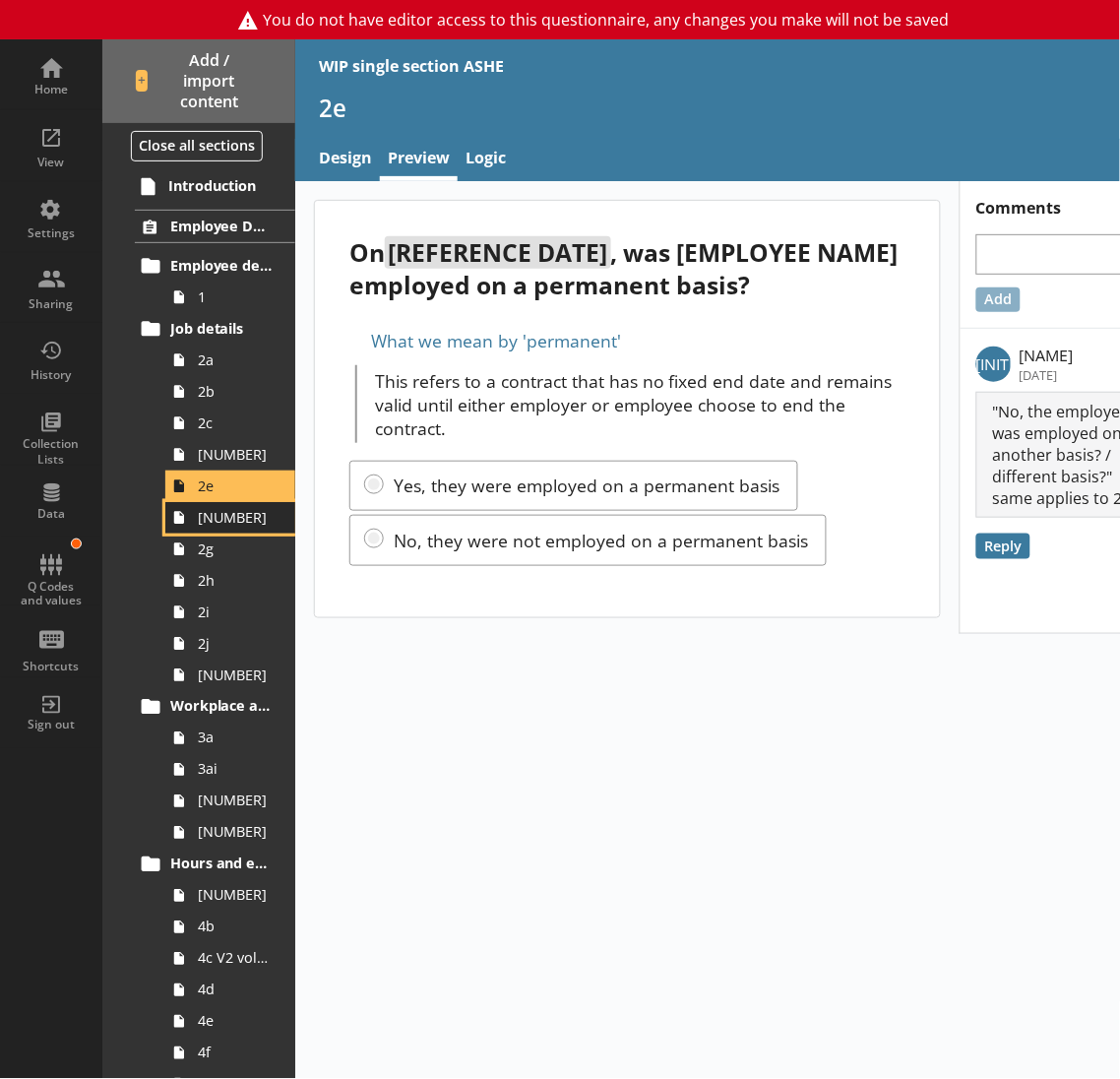 click on "[NUMBER]" at bounding box center (230, 518) 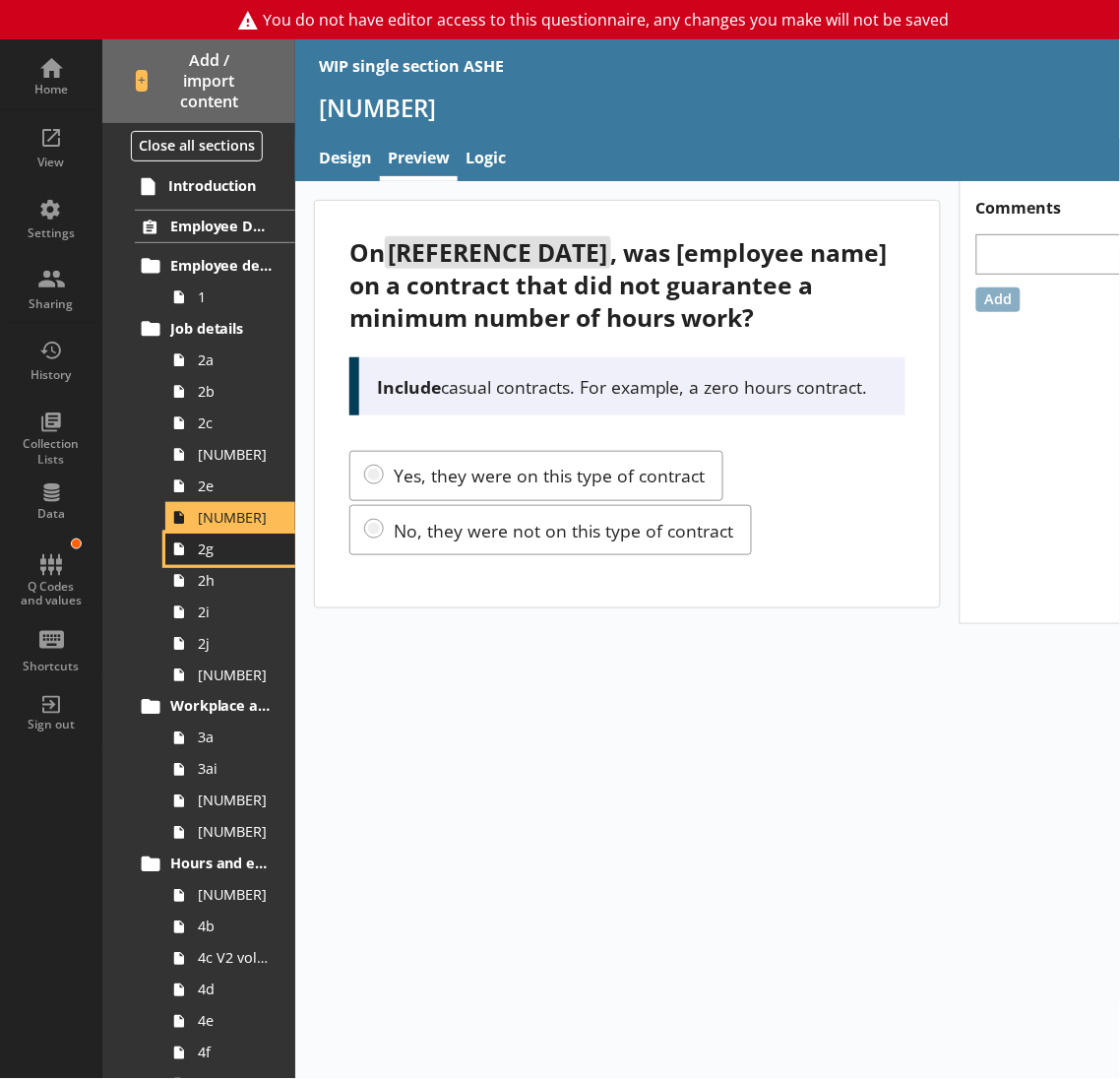 click at bounding box center [179, 549] 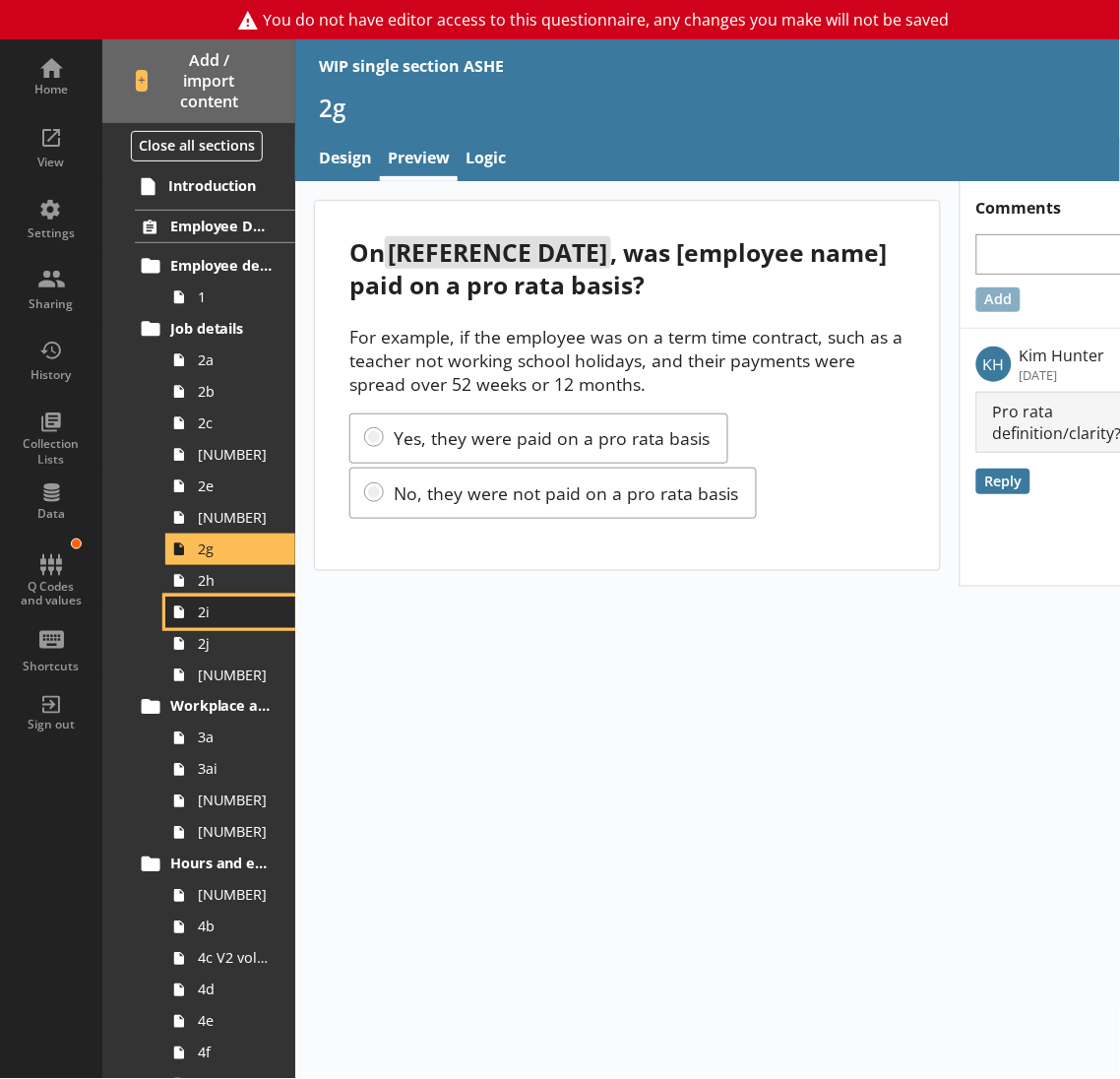 click on "2i" at bounding box center [230, 612] 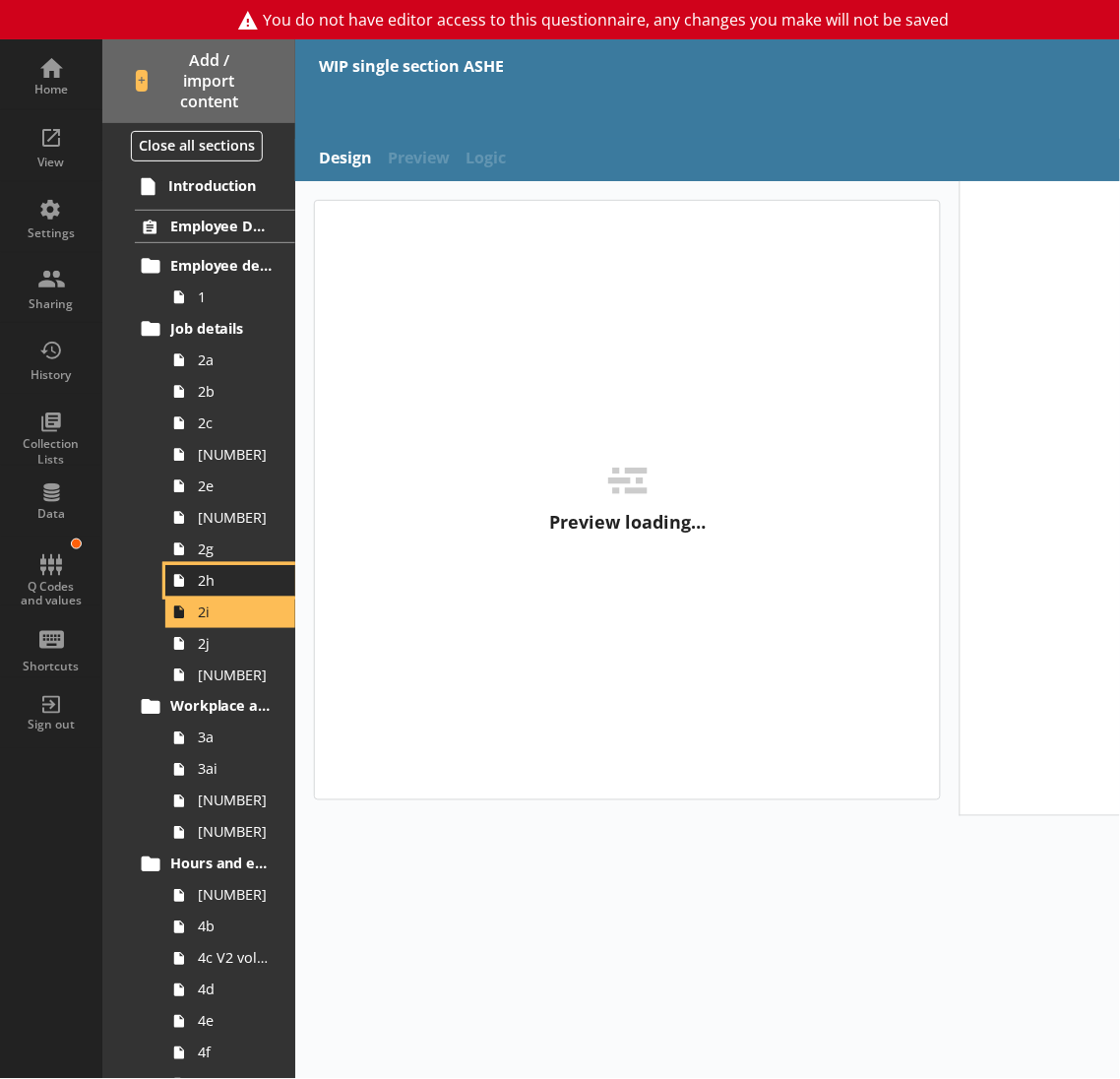 click on "2h" at bounding box center (230, 581) 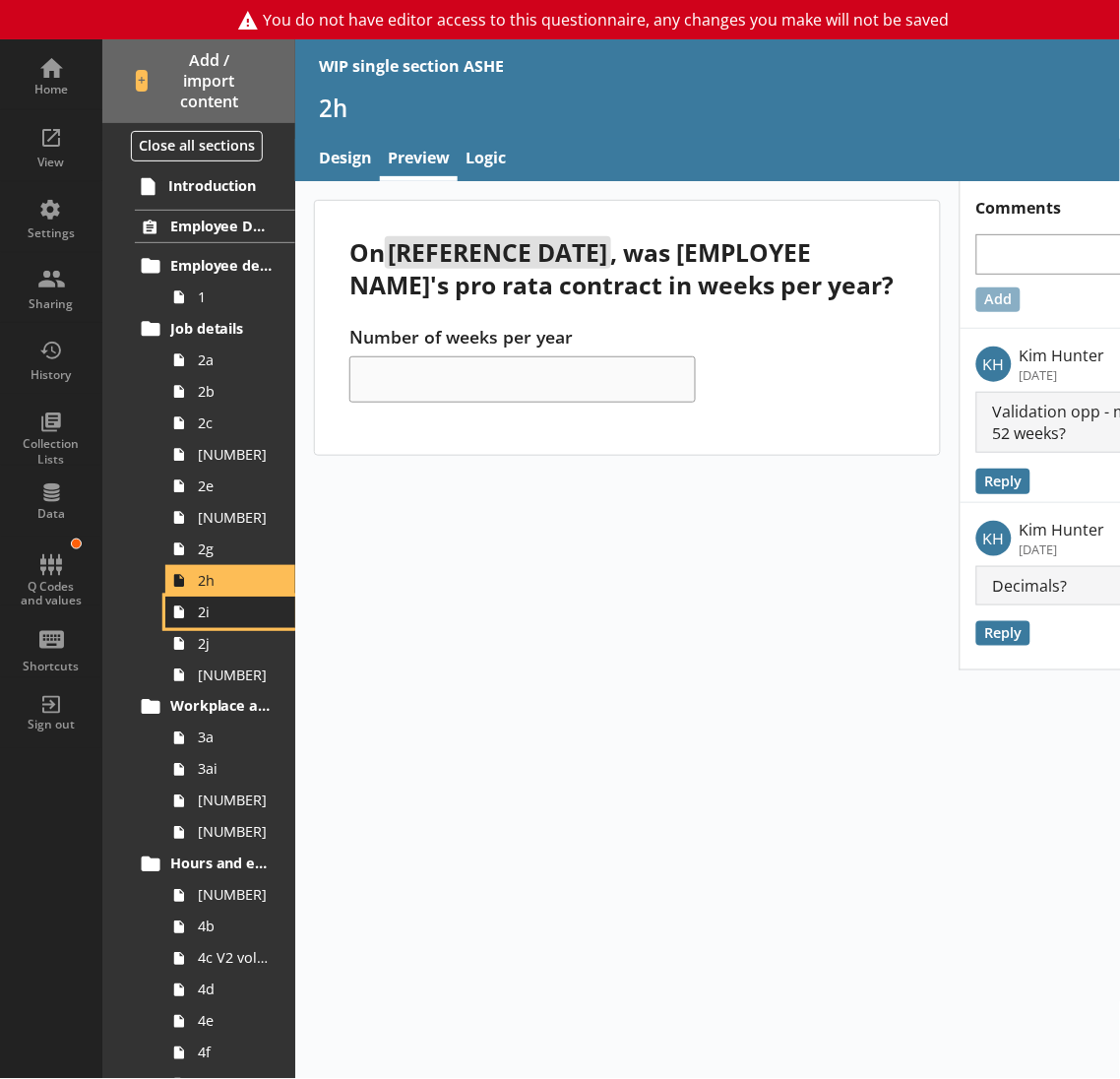 click on "2i" at bounding box center (230, 612) 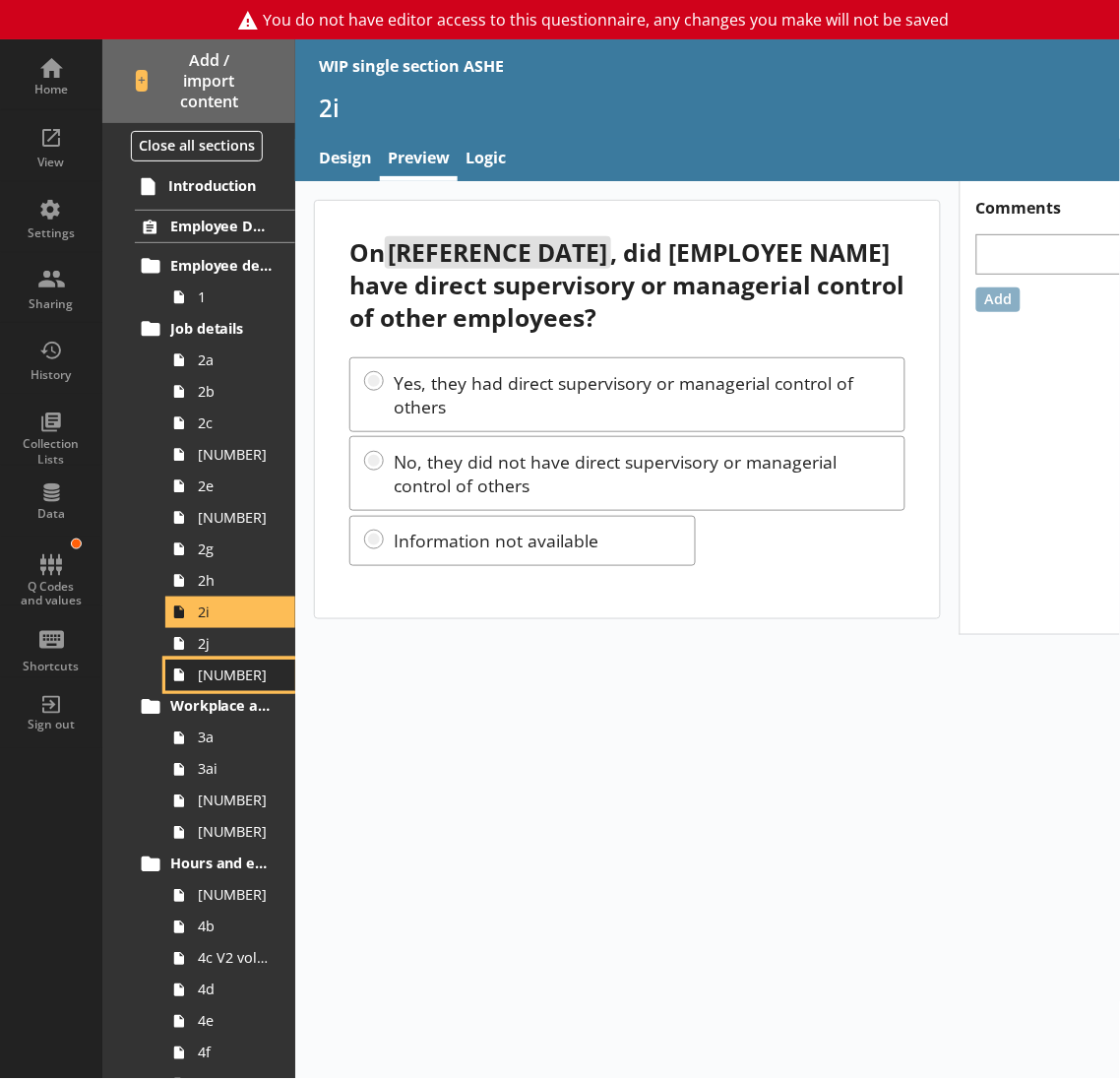 click on "[NUMBER]" at bounding box center [230, 675] 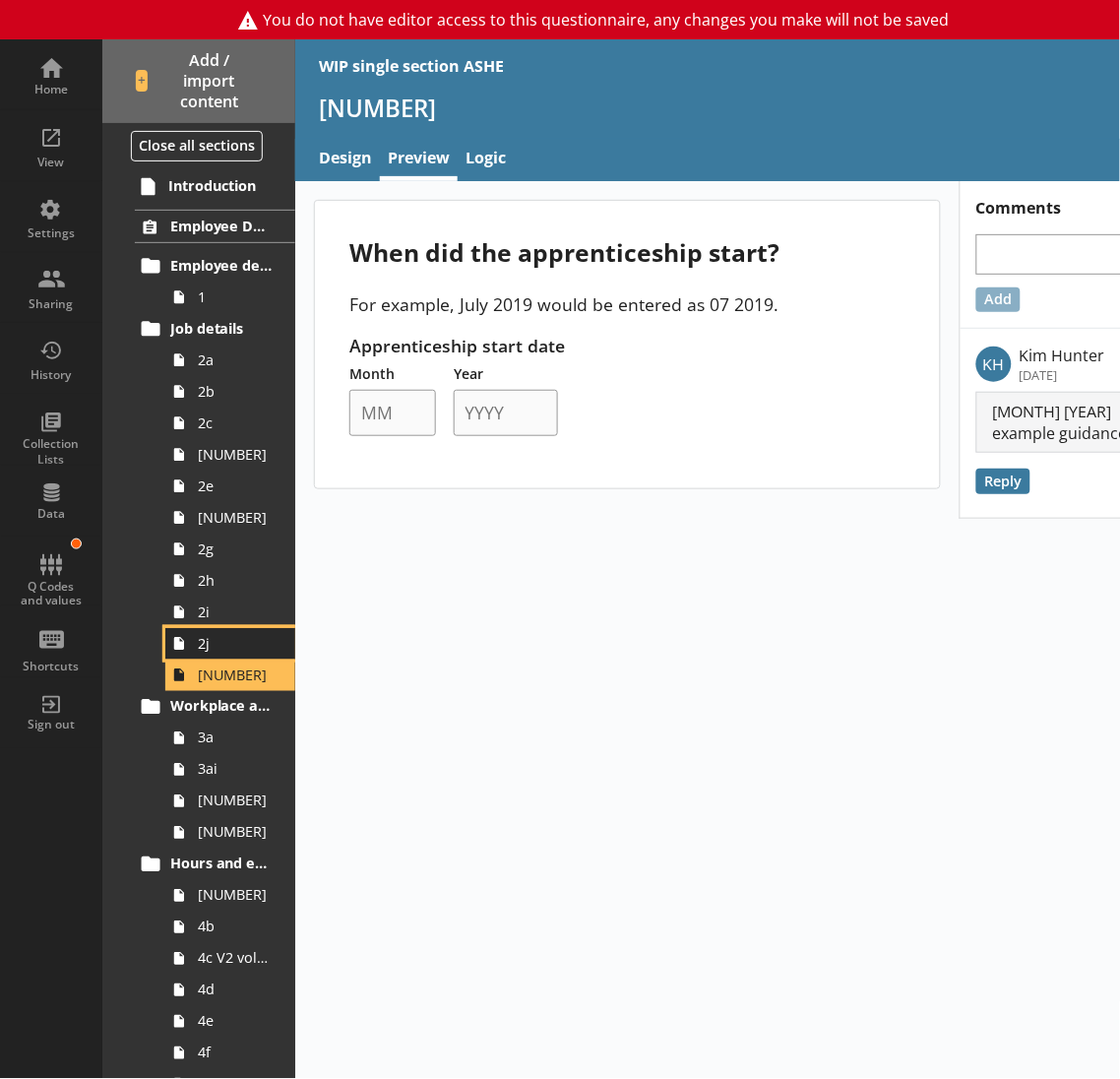 click on "2j" at bounding box center (235, 643) 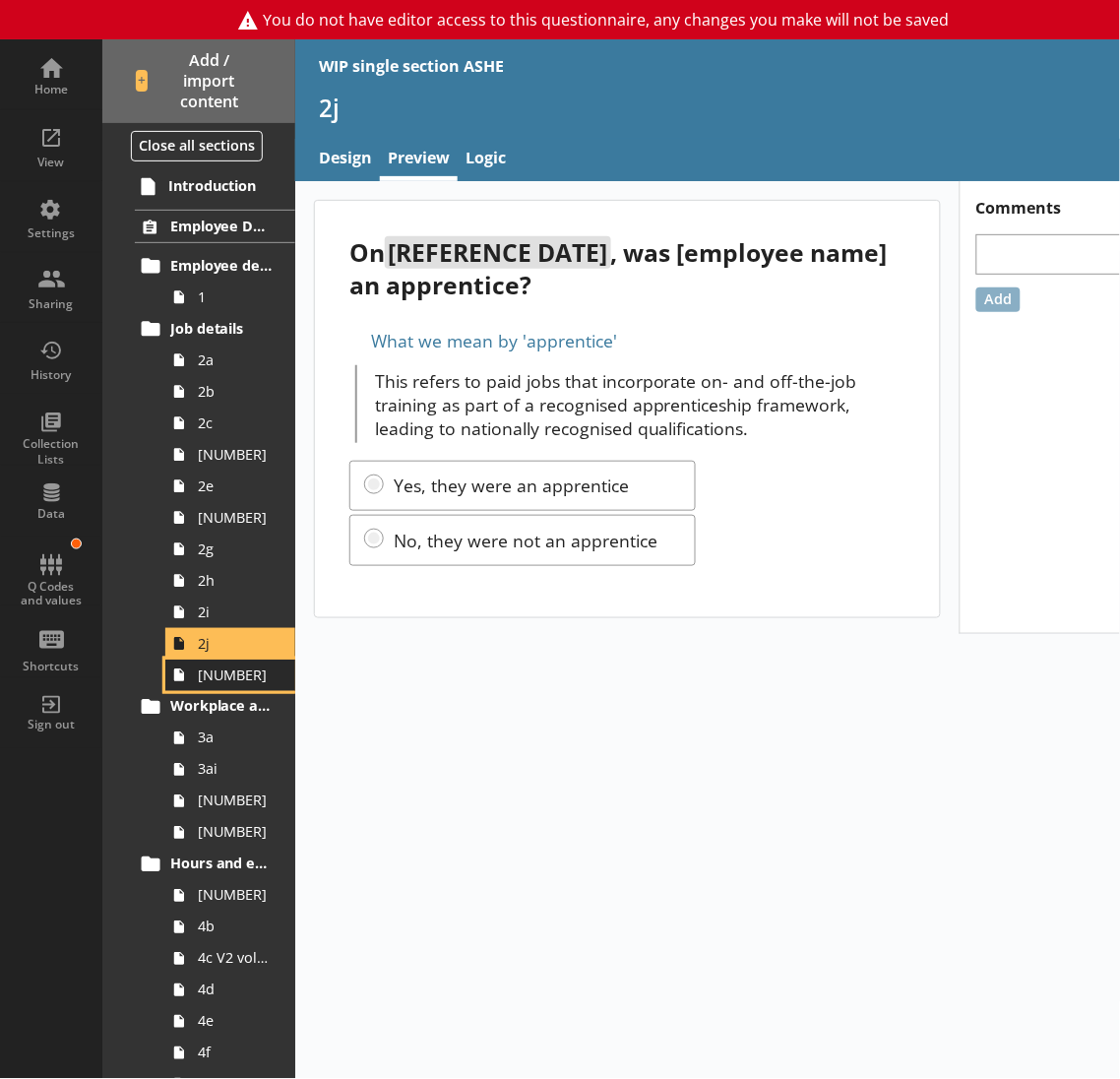 click at bounding box center [179, 675] 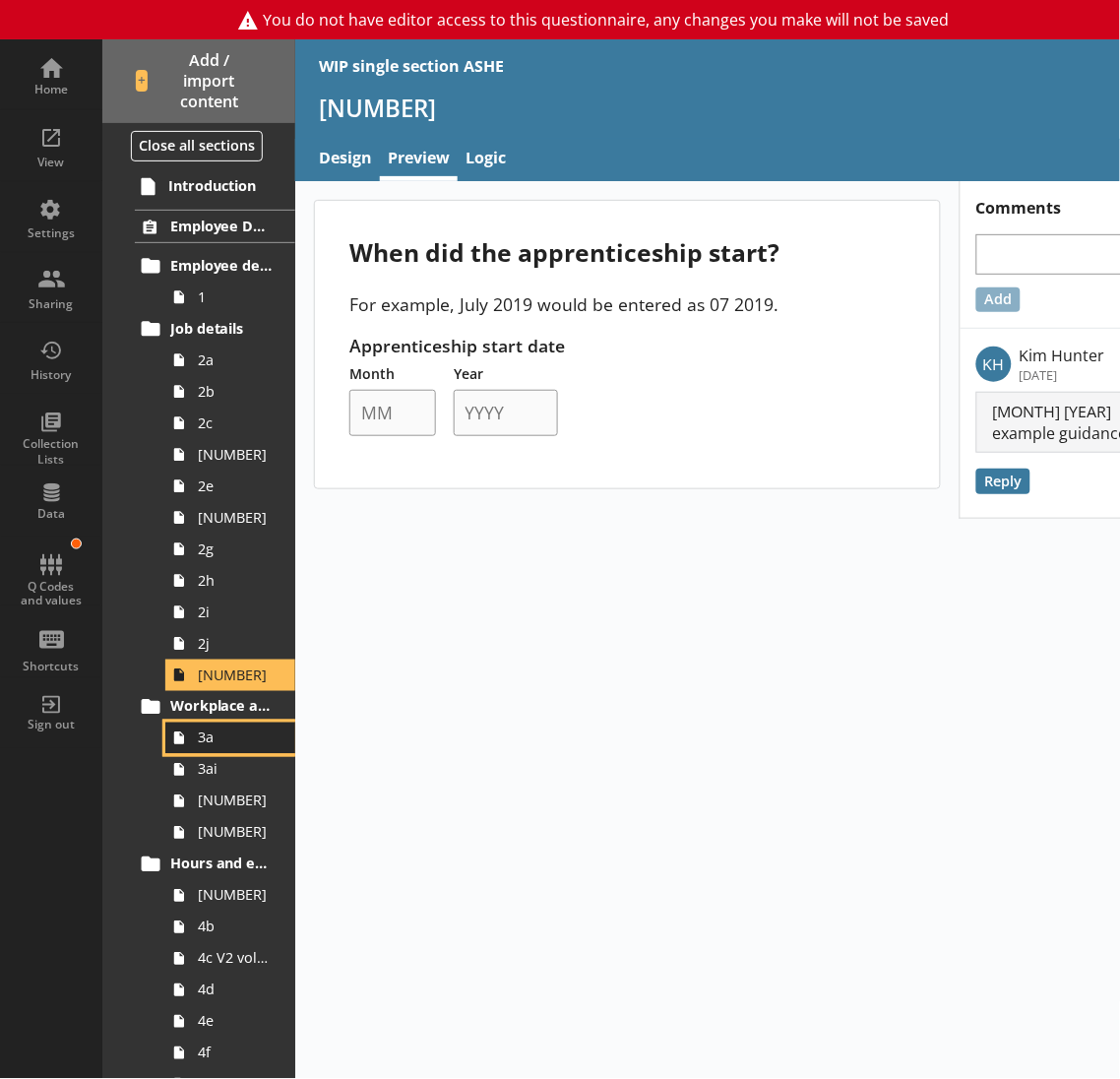 click on "3a" at bounding box center [230, 738] 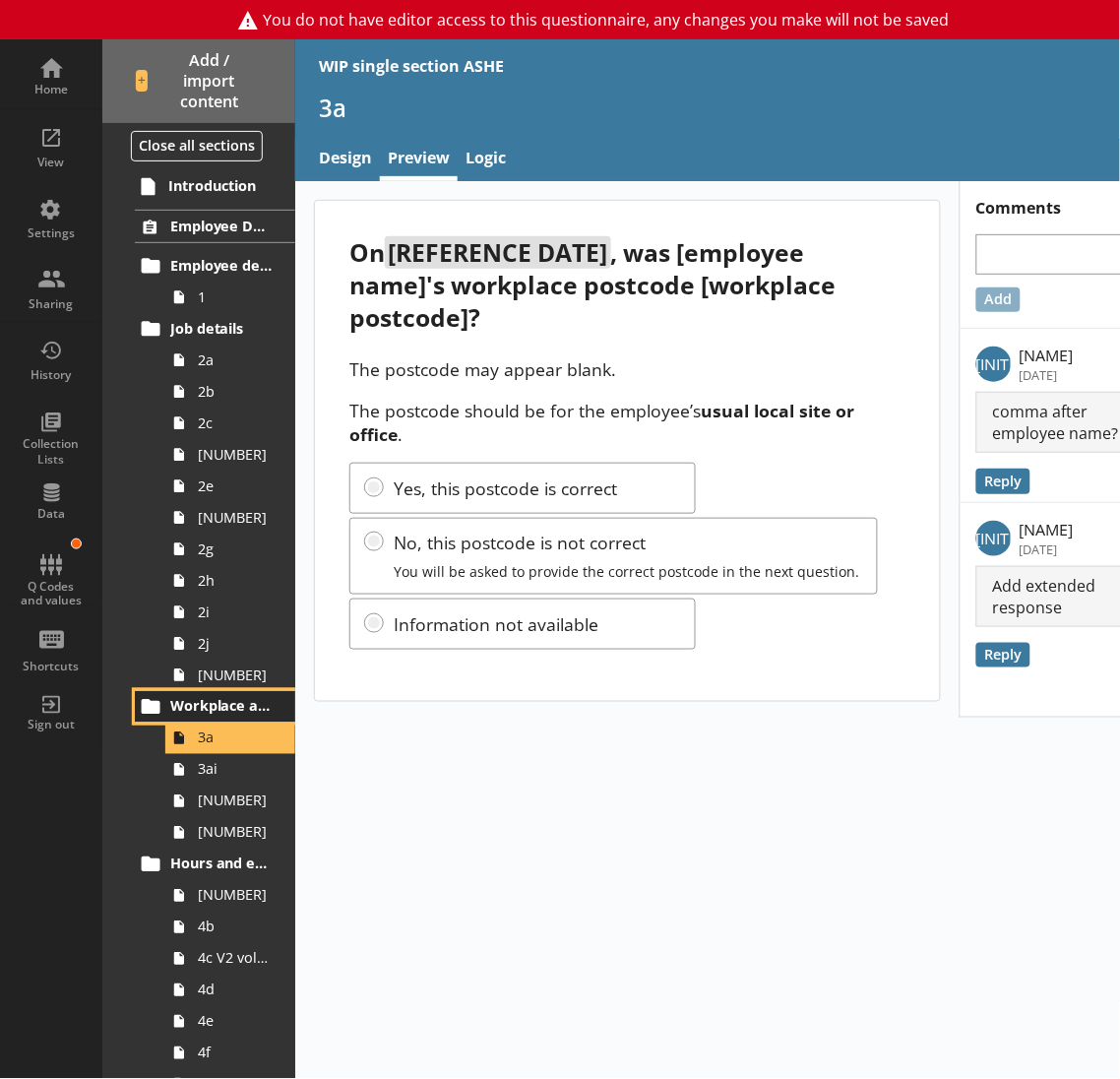 click on "Workplace and Home Postcodes" at bounding box center (222, 706) 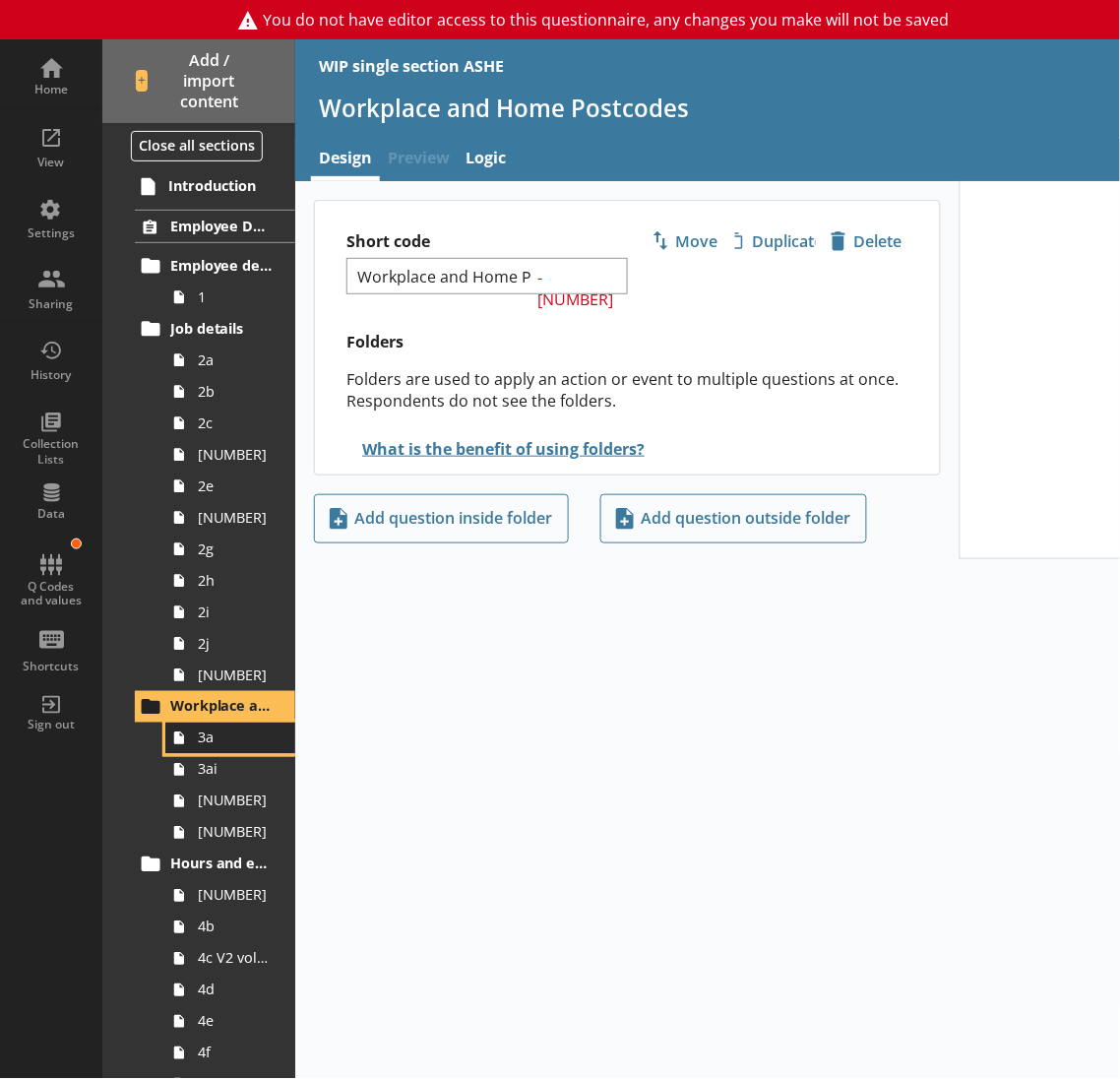 click on "3a" at bounding box center [235, 737] 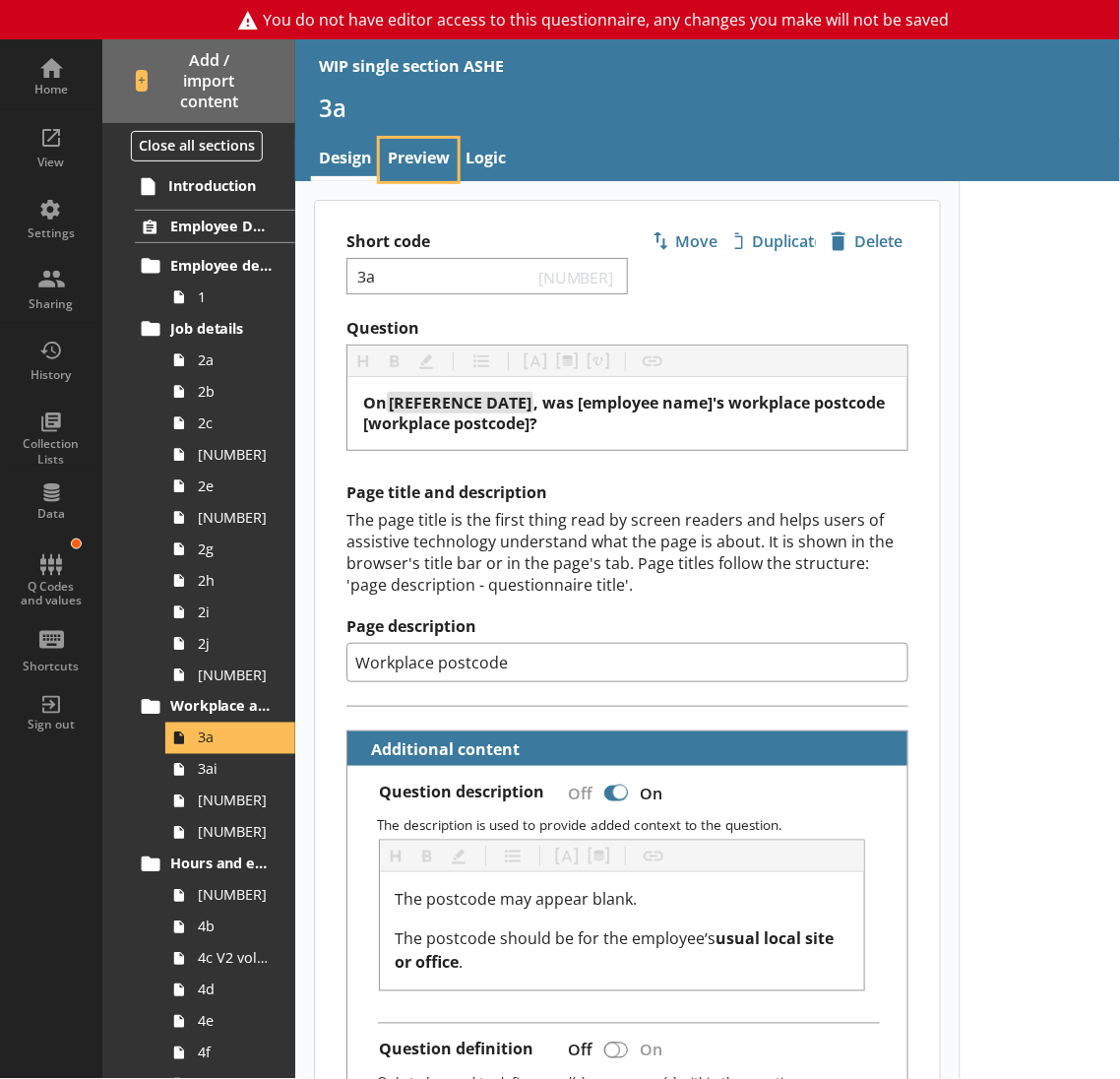 click on "Preview" at bounding box center [418, 159] 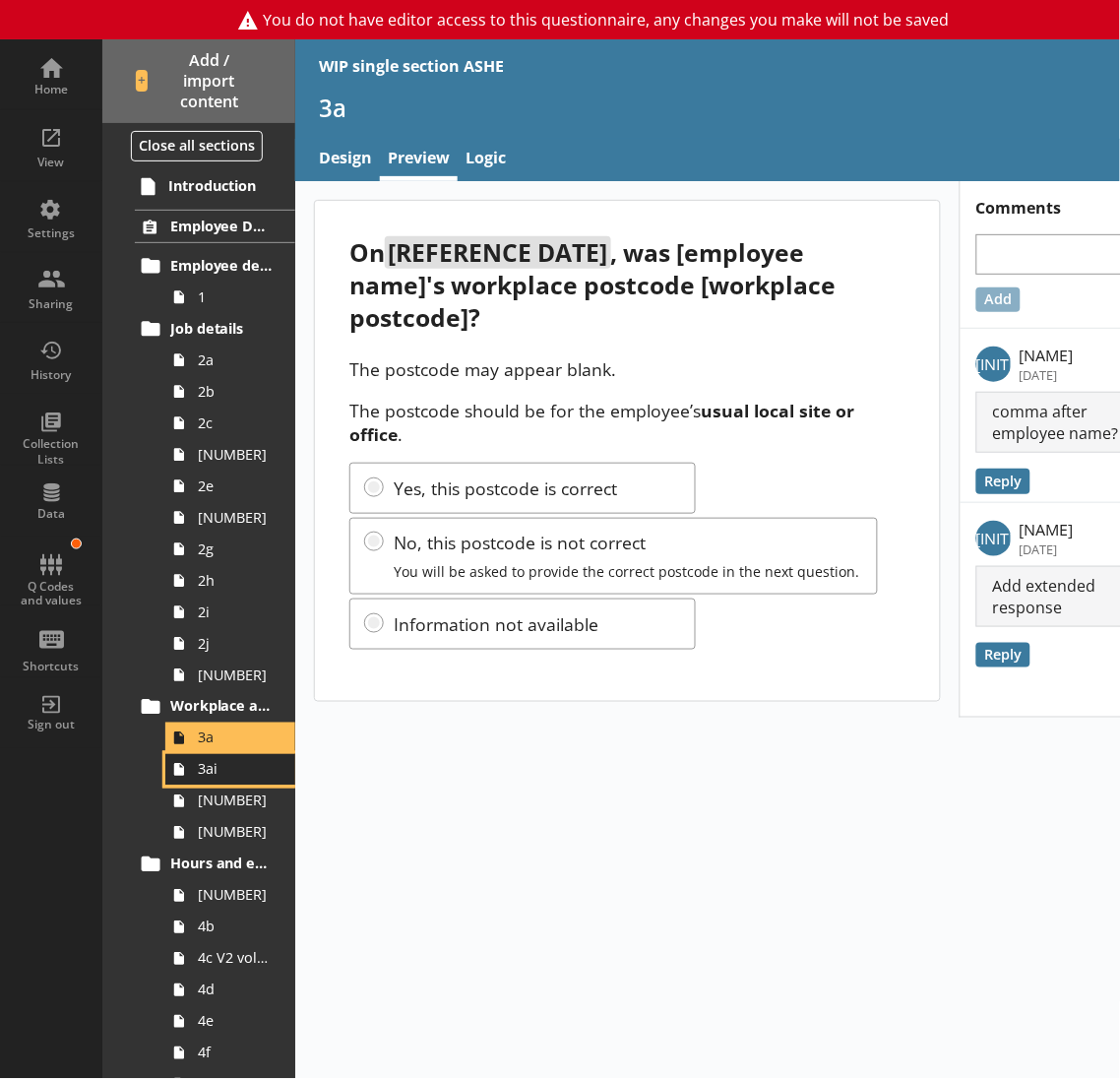 click on "3ai" at bounding box center [235, 769] 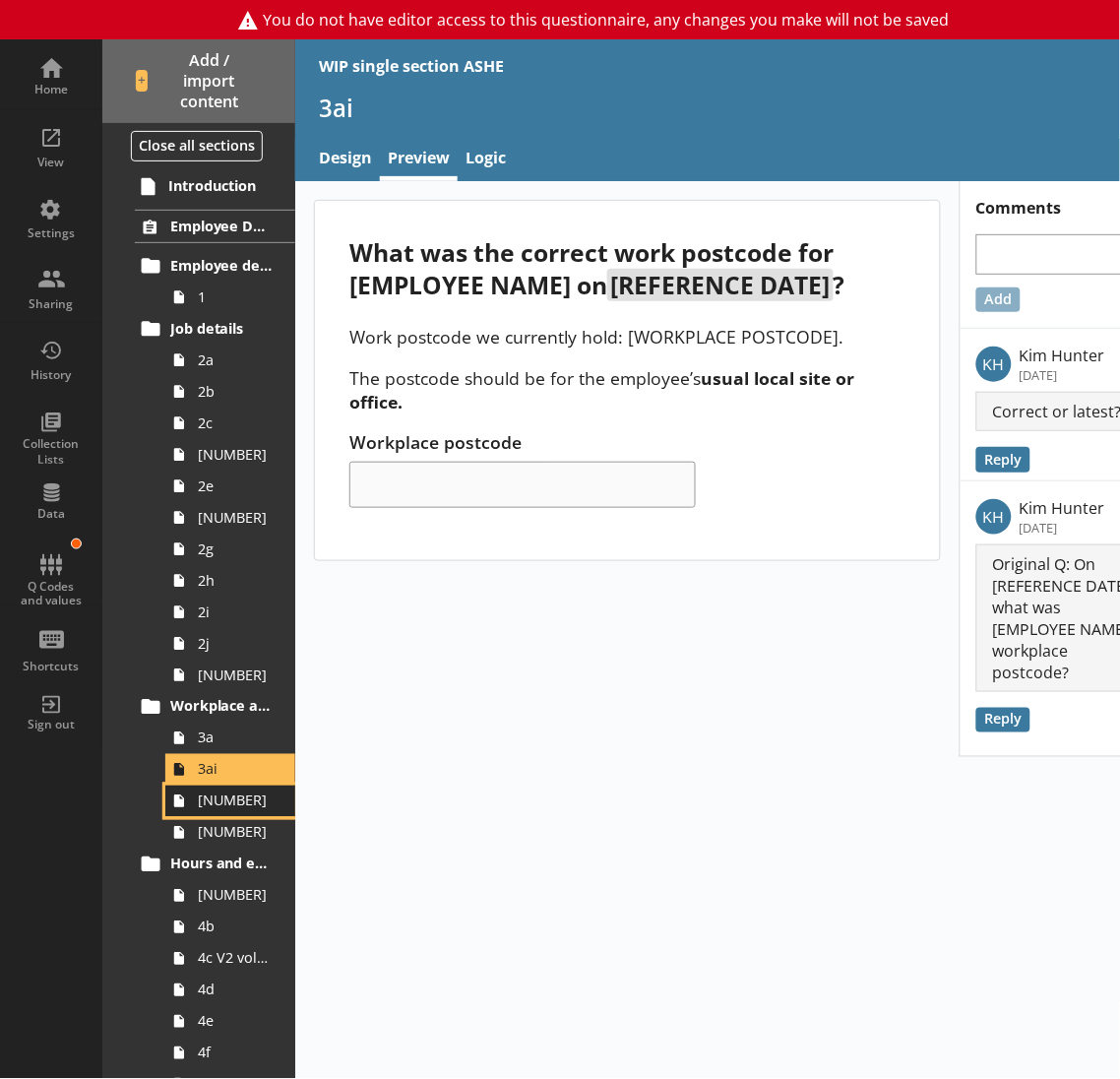 click on "[NUMBER]" at bounding box center (235, 800) 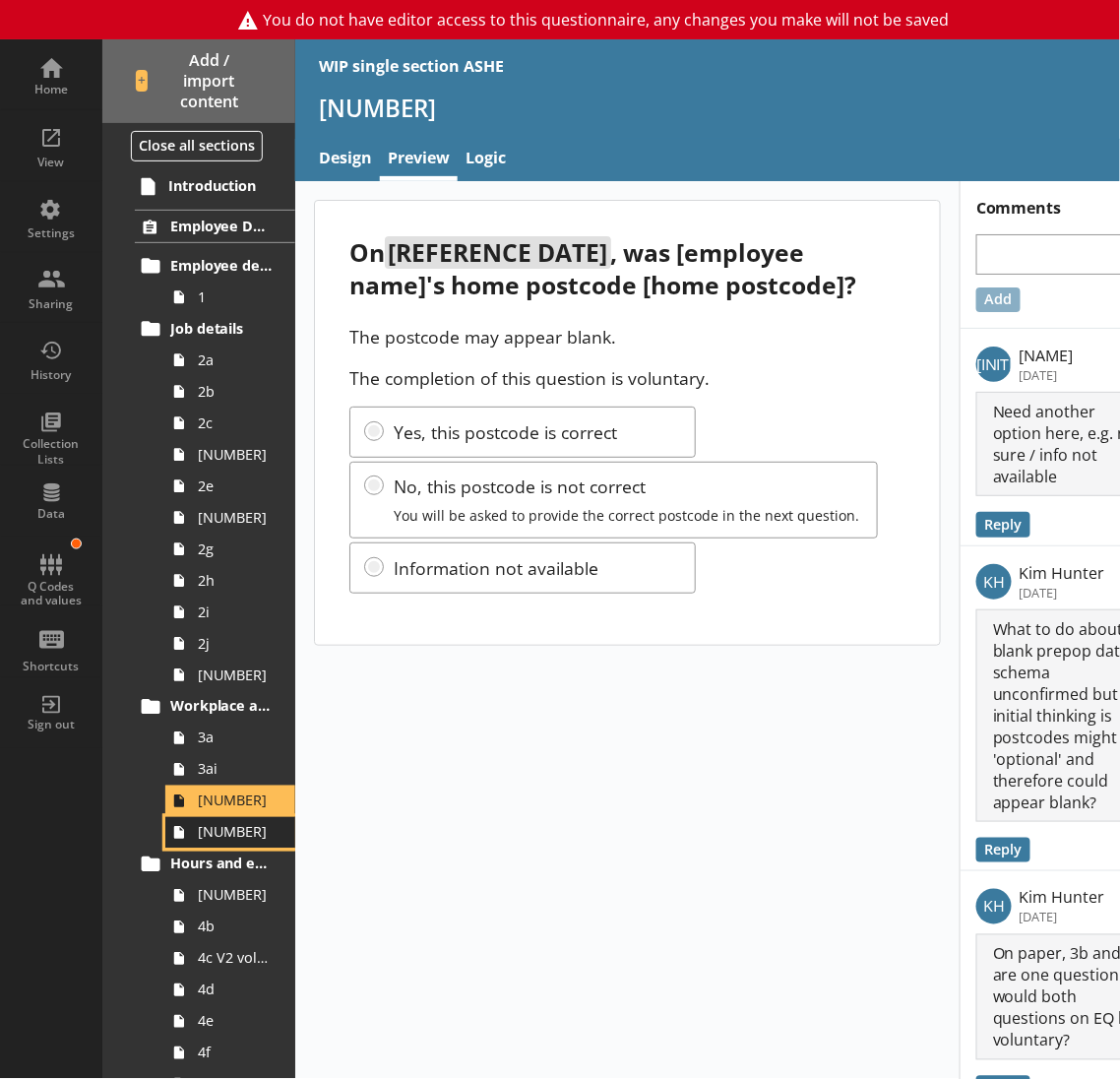 click on "[NUMBER]" at bounding box center (230, 833) 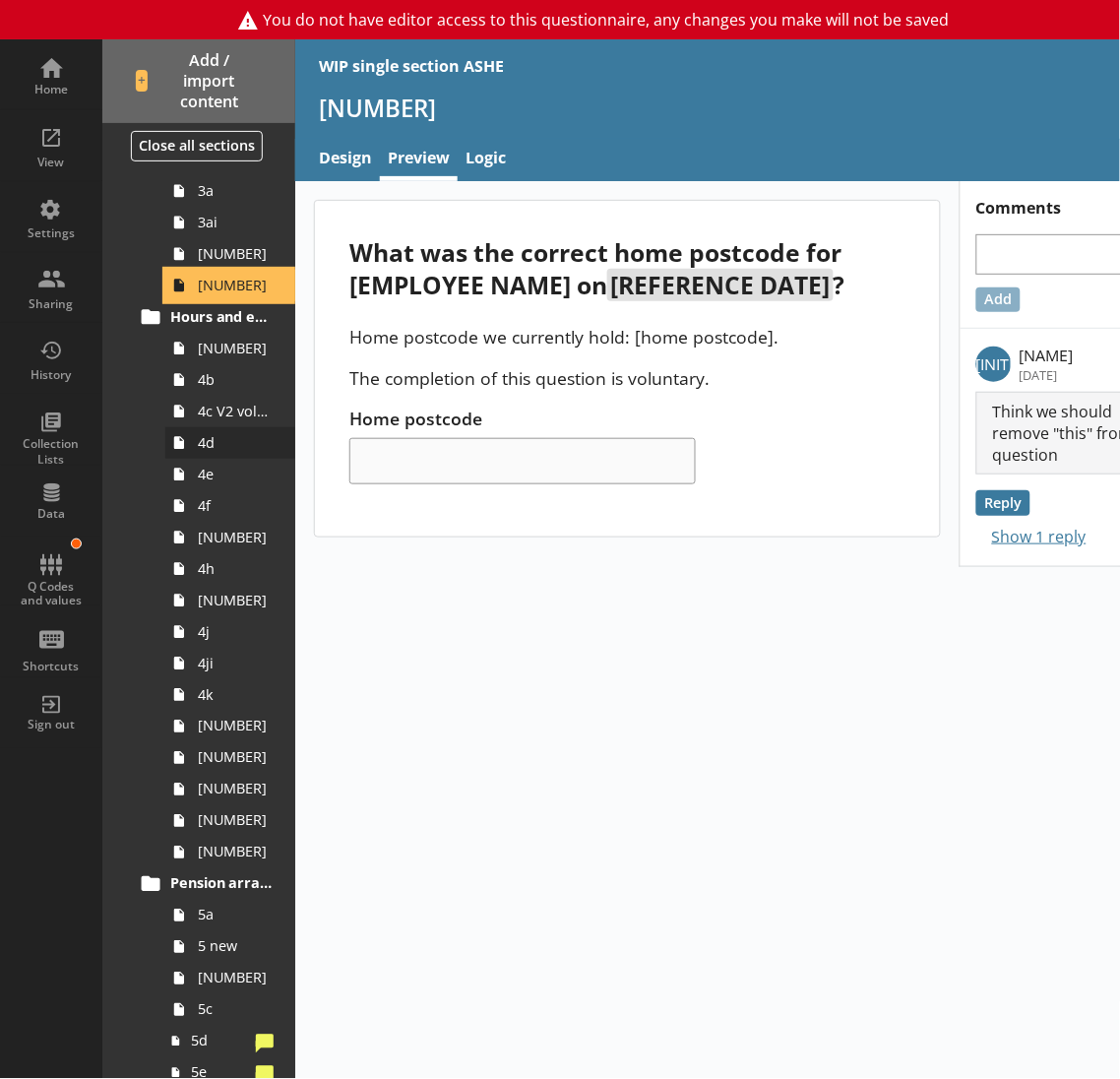 scroll, scrollTop: 518, scrollLeft: 0, axis: vertical 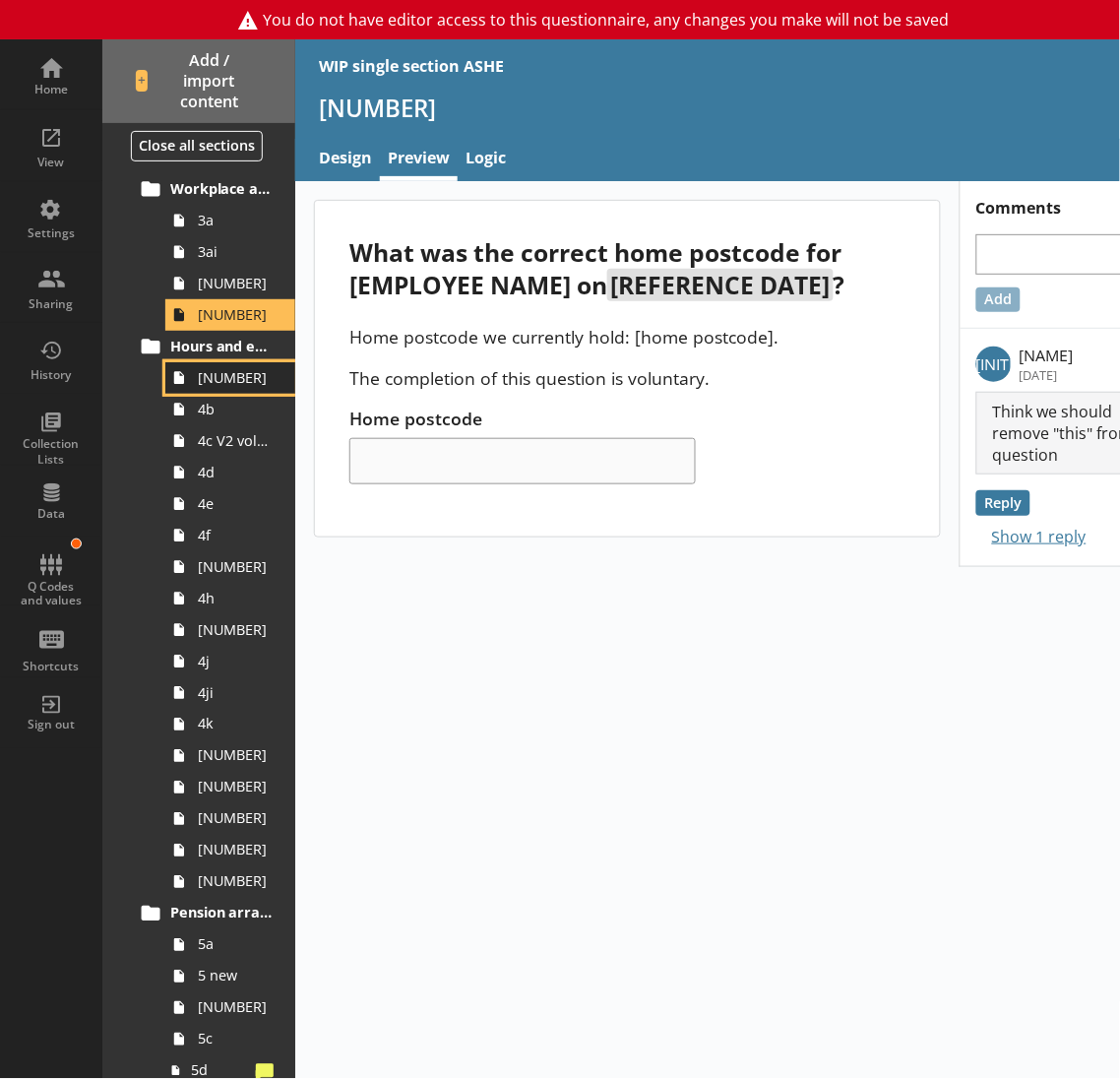 click on "[NUMBER]" at bounding box center (235, 377) 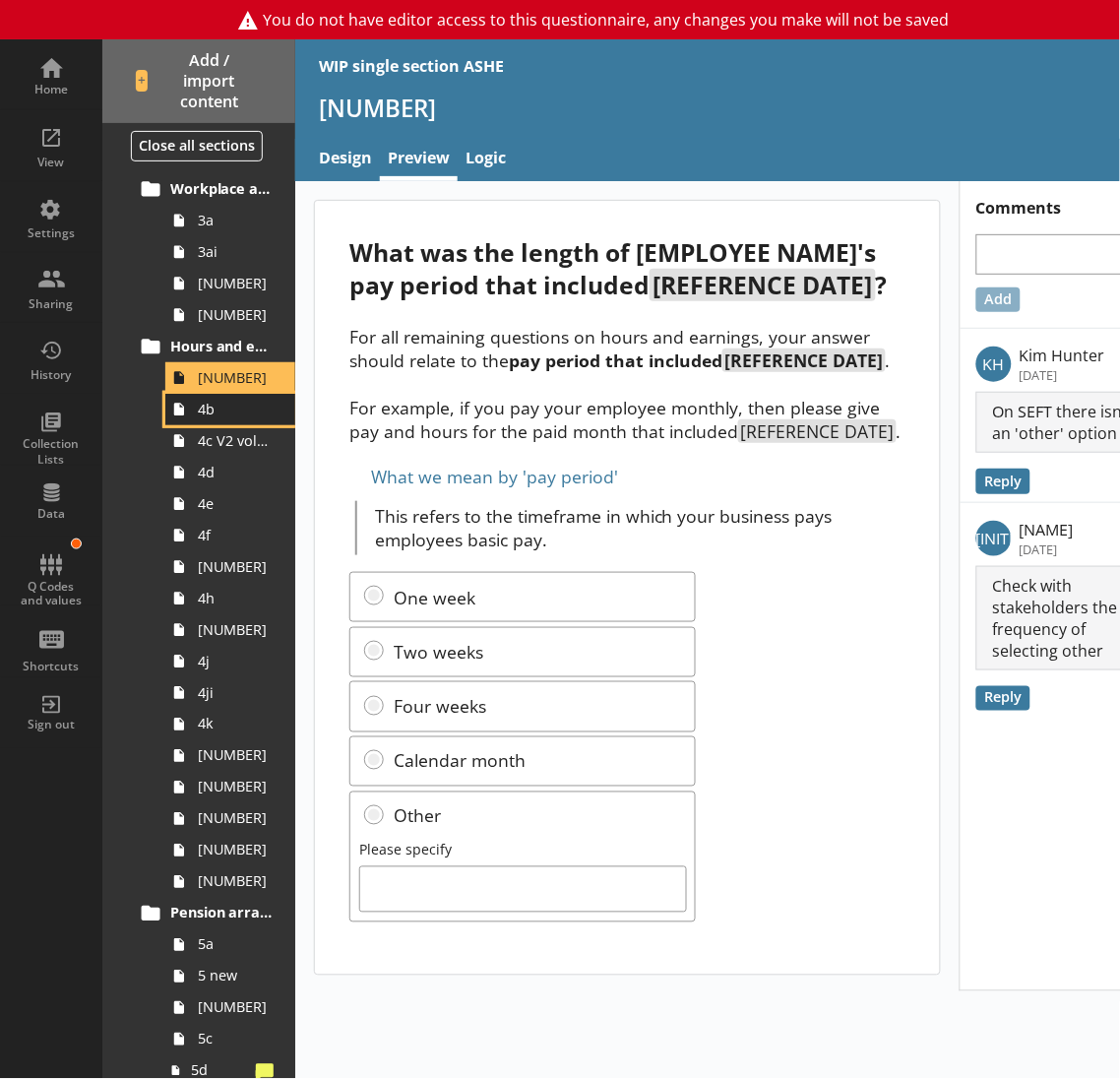 click on "4b" at bounding box center [230, 410] 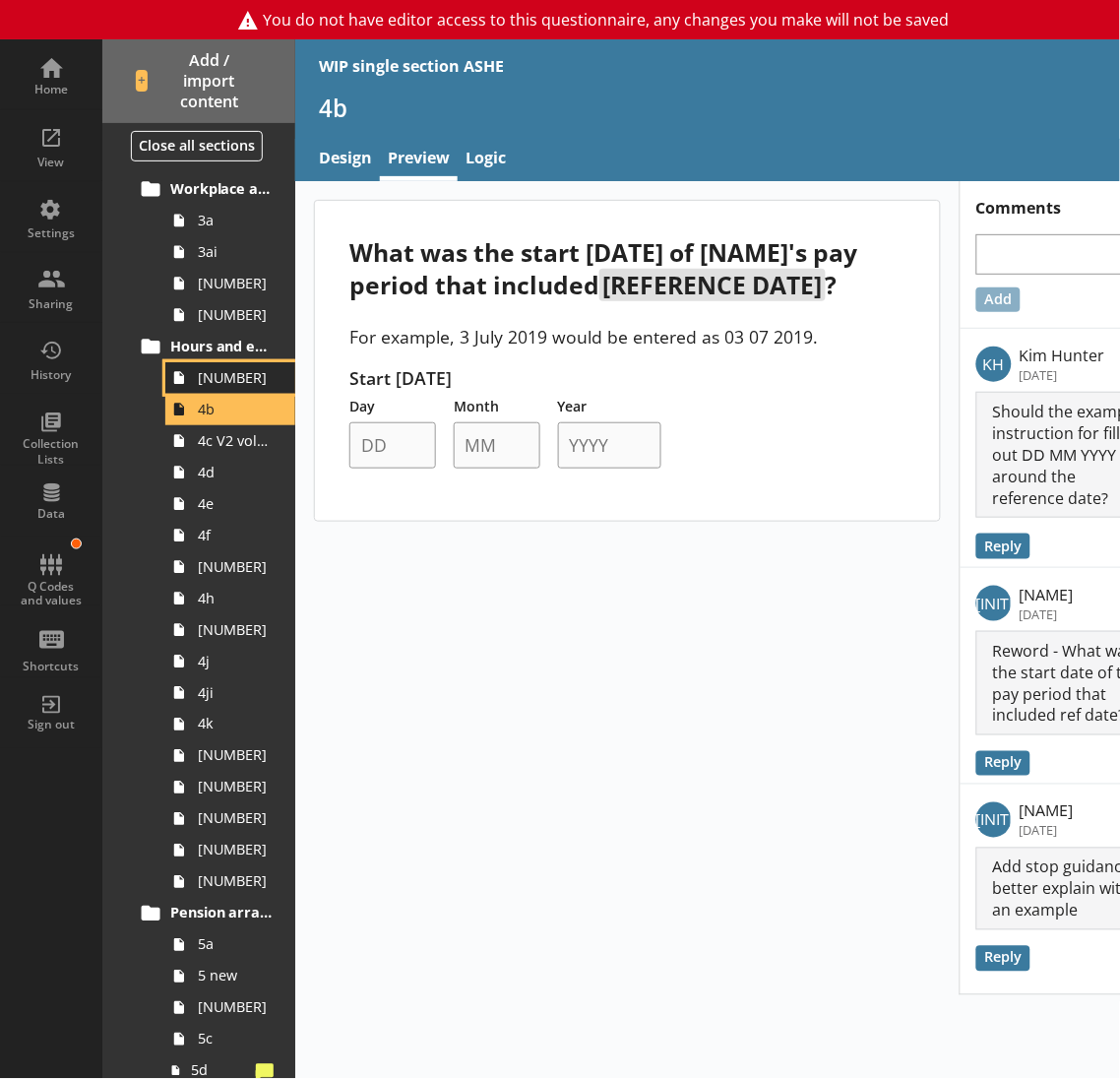 click on "[NUMBER]" at bounding box center (235, 377) 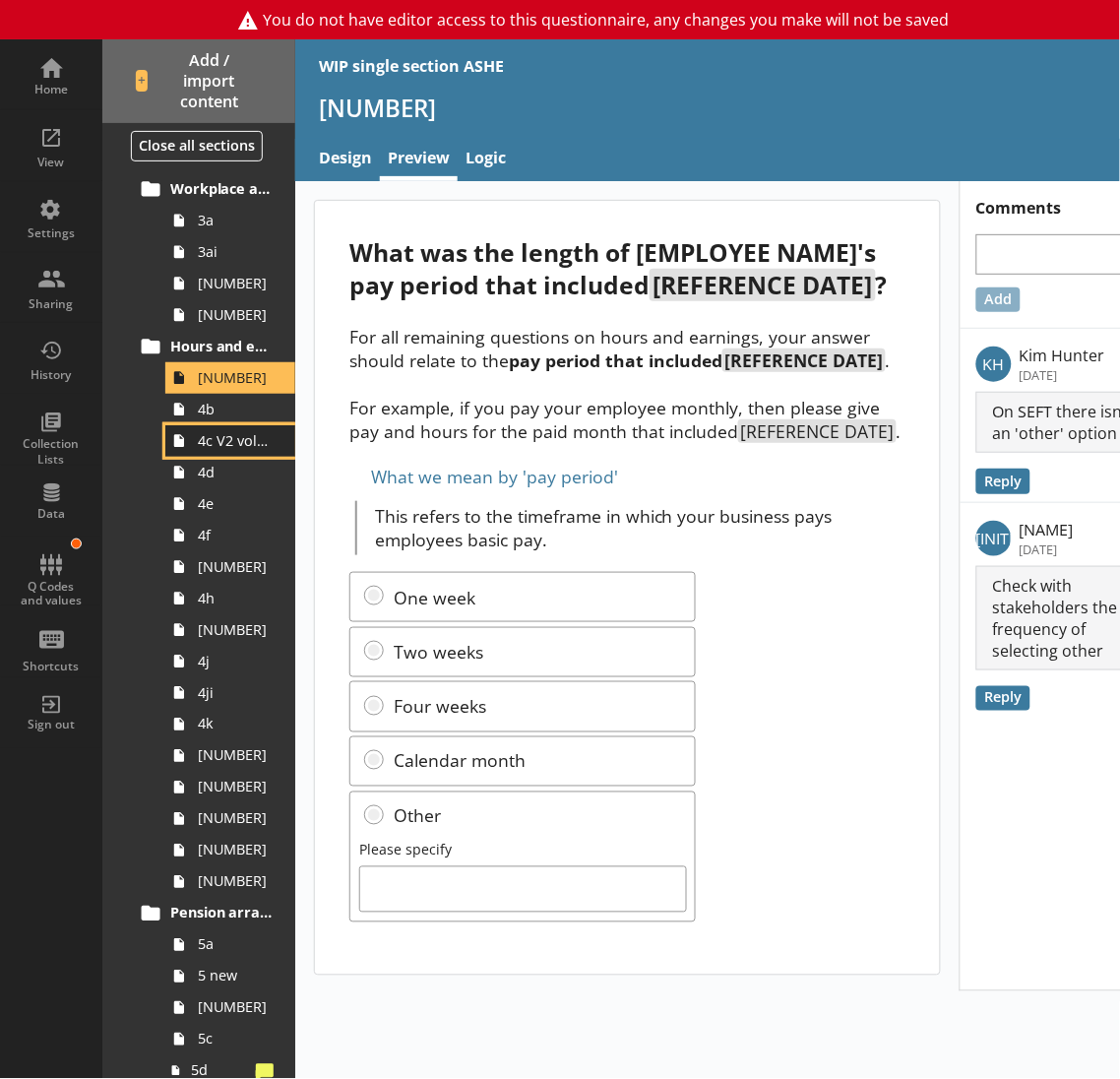 click on "4c V2 voluntary" at bounding box center [230, 441] 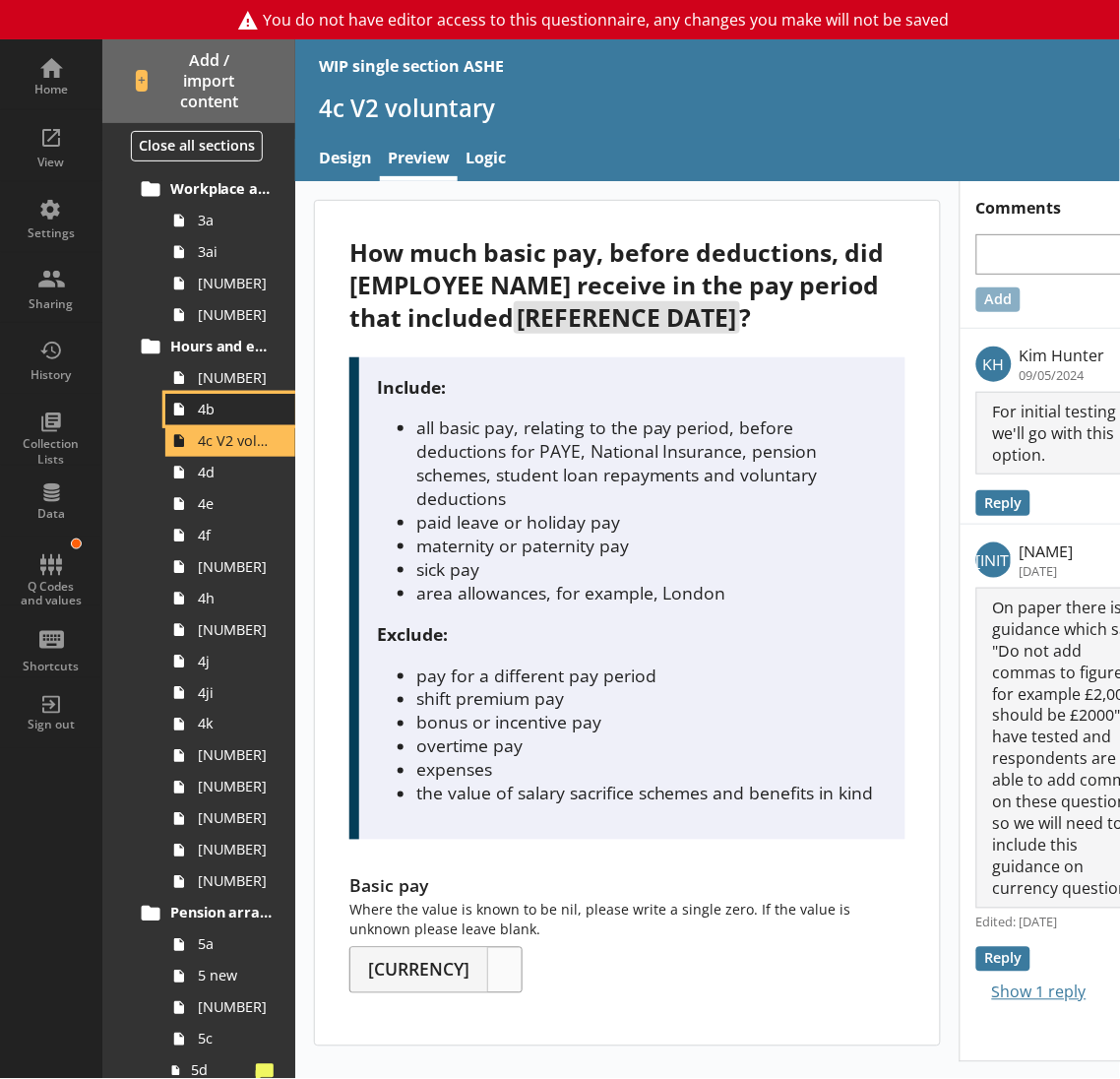 click on "4b" at bounding box center (235, 409) 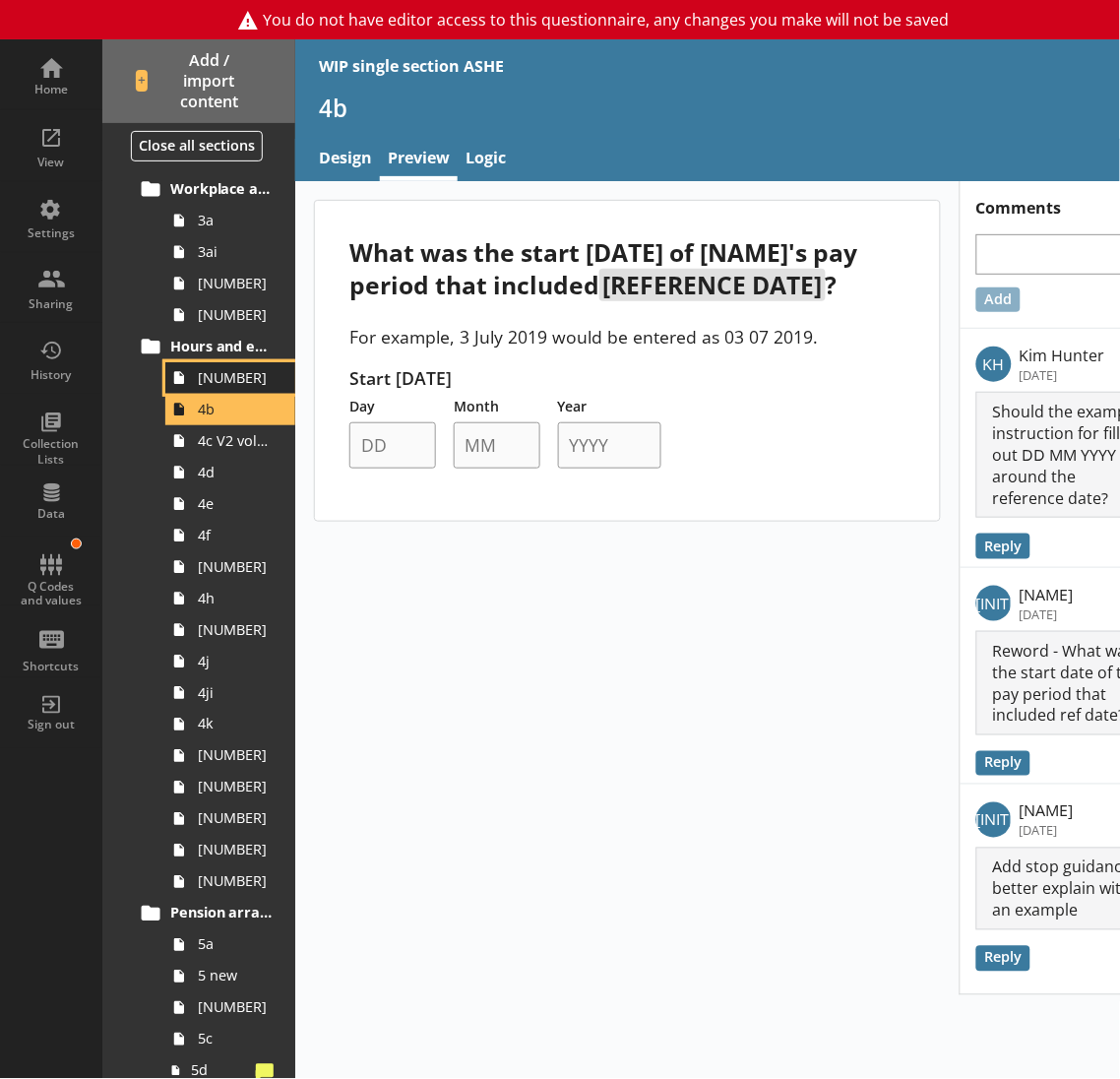 click on "[NUMBER]" at bounding box center [235, 377] 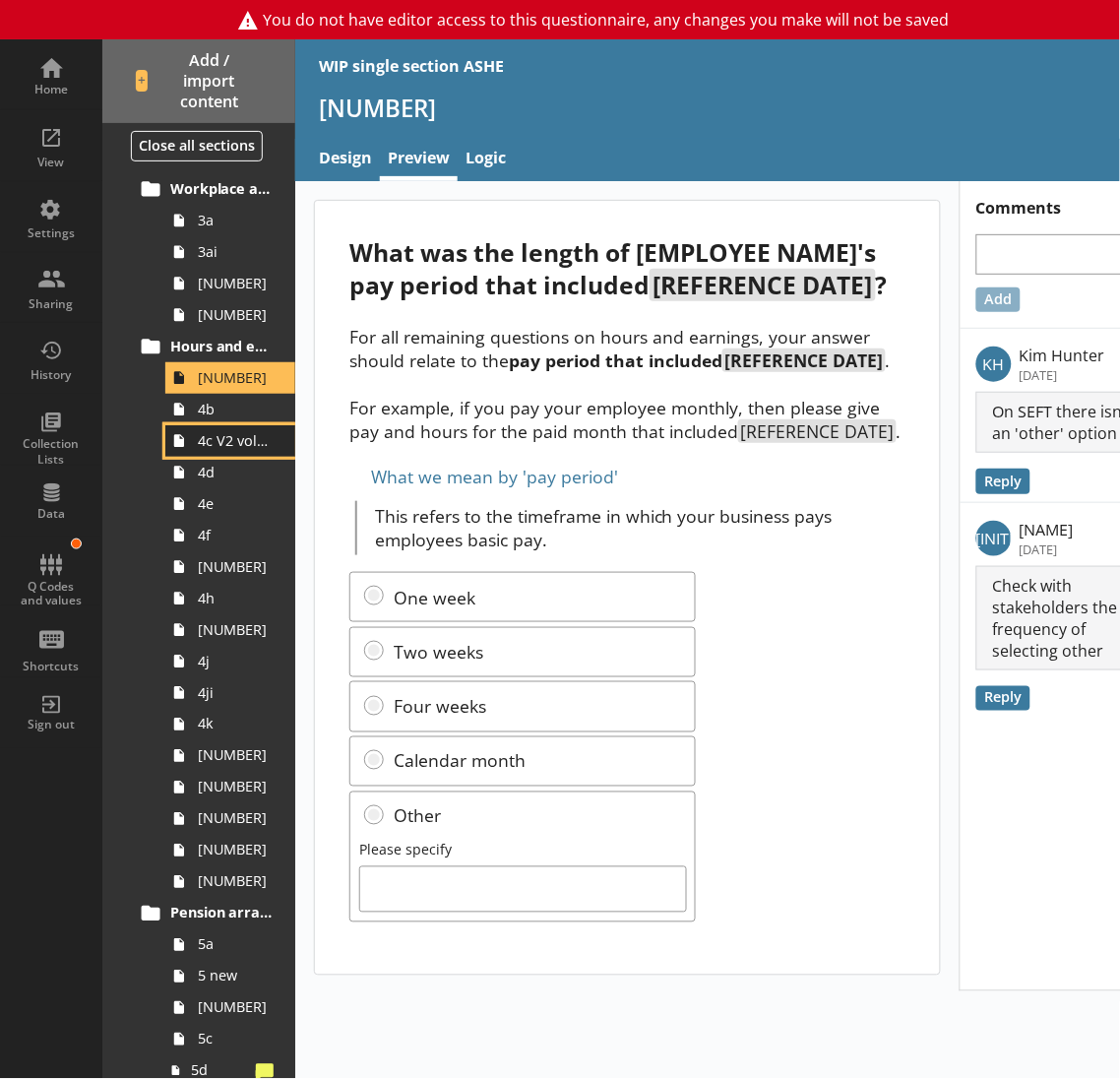 click on "4c V2 voluntary" at bounding box center (235, 440) 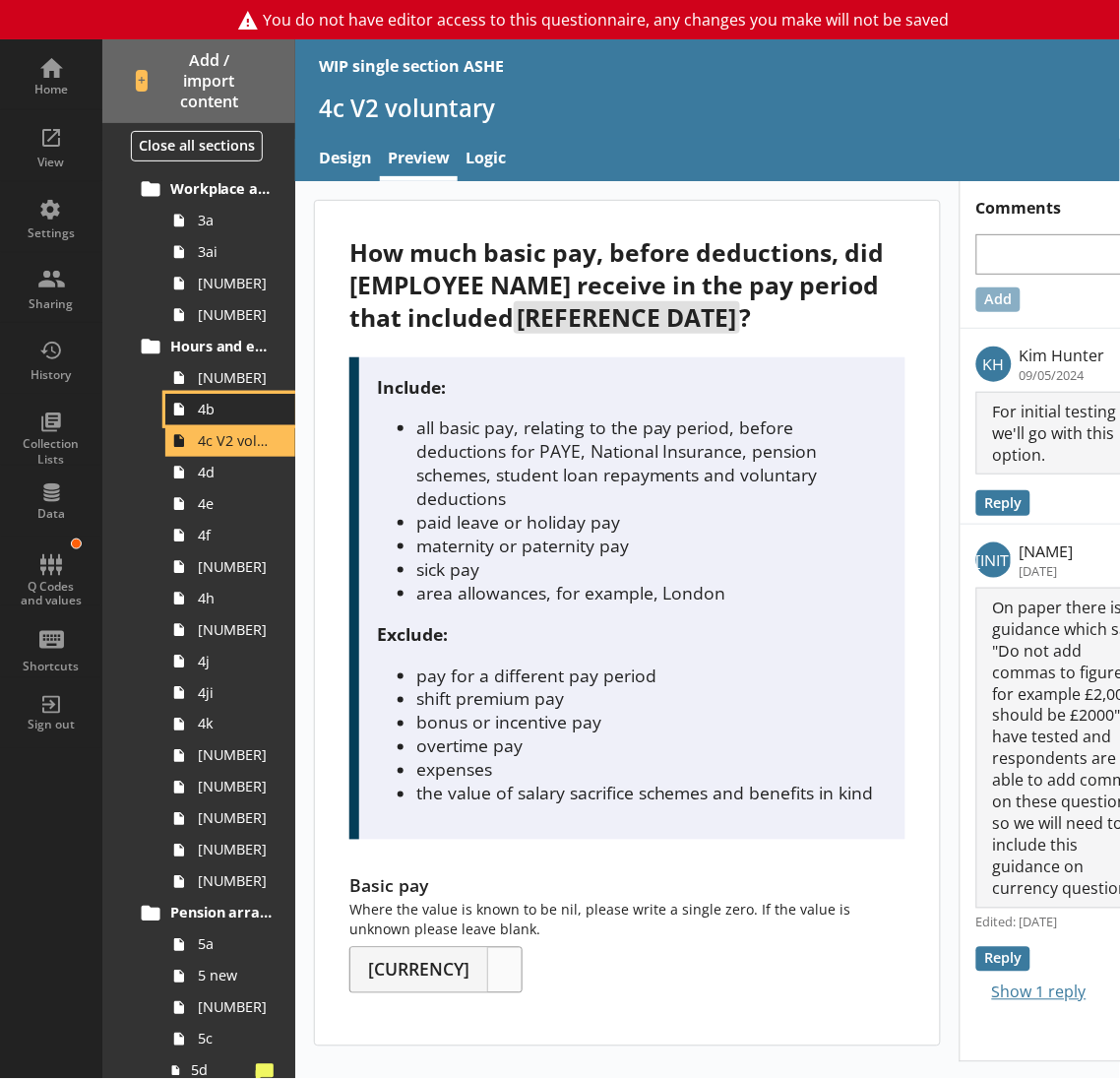click on "4b" at bounding box center (230, 410) 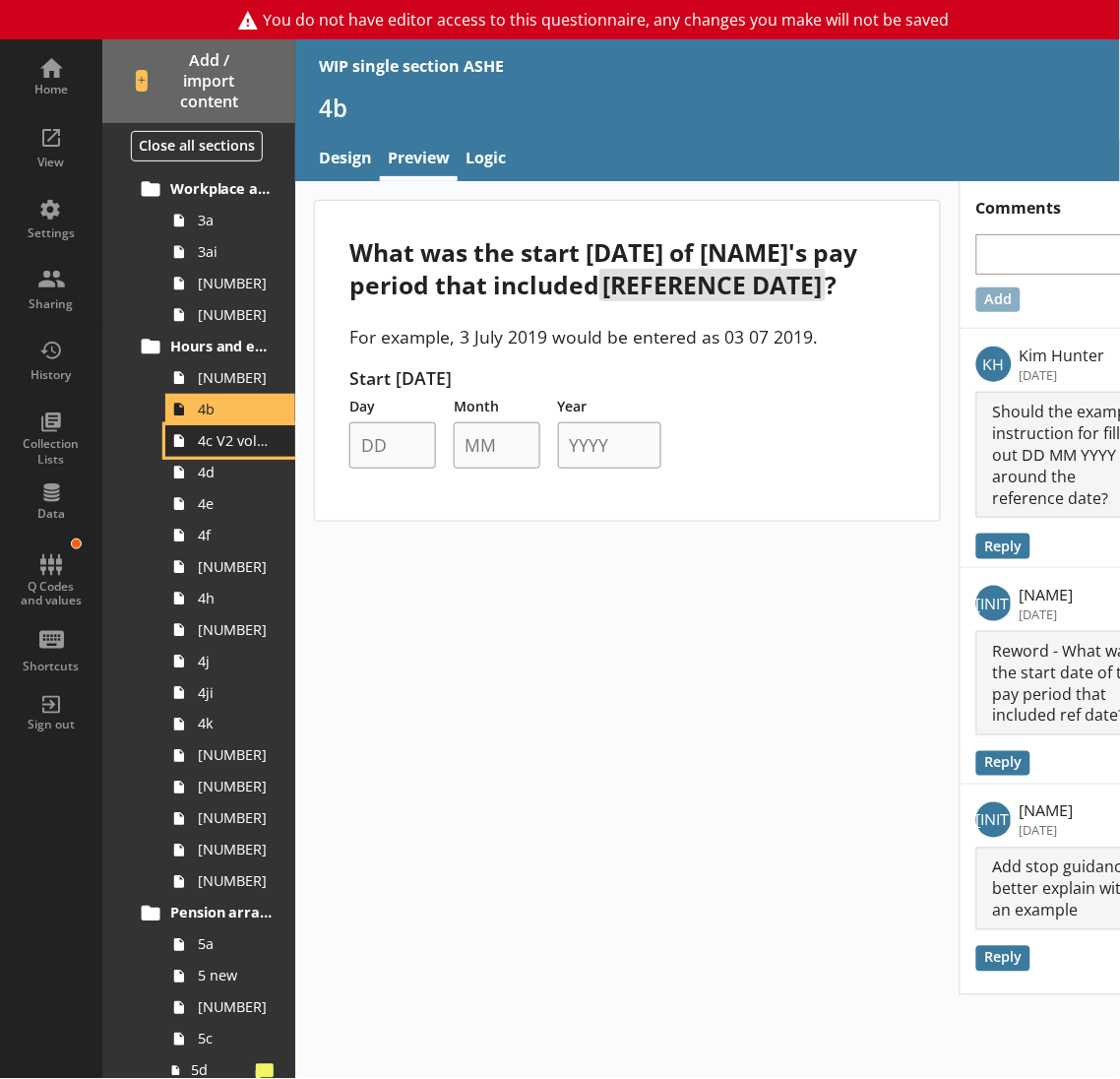 drag, startPoint x: 203, startPoint y: 451, endPoint x: 181, endPoint y: 443, distance: 23.4094 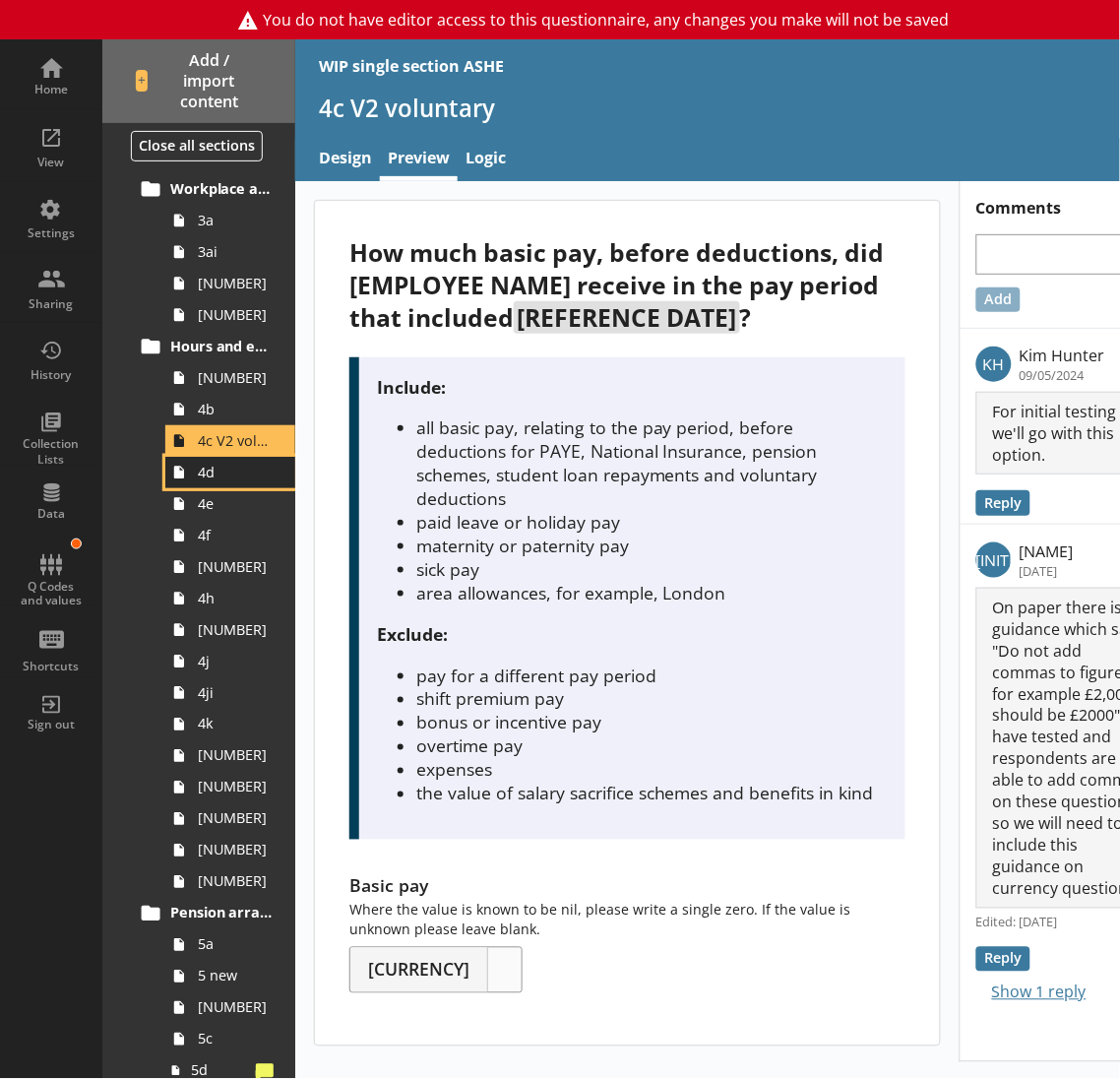 click at bounding box center (179, 473) 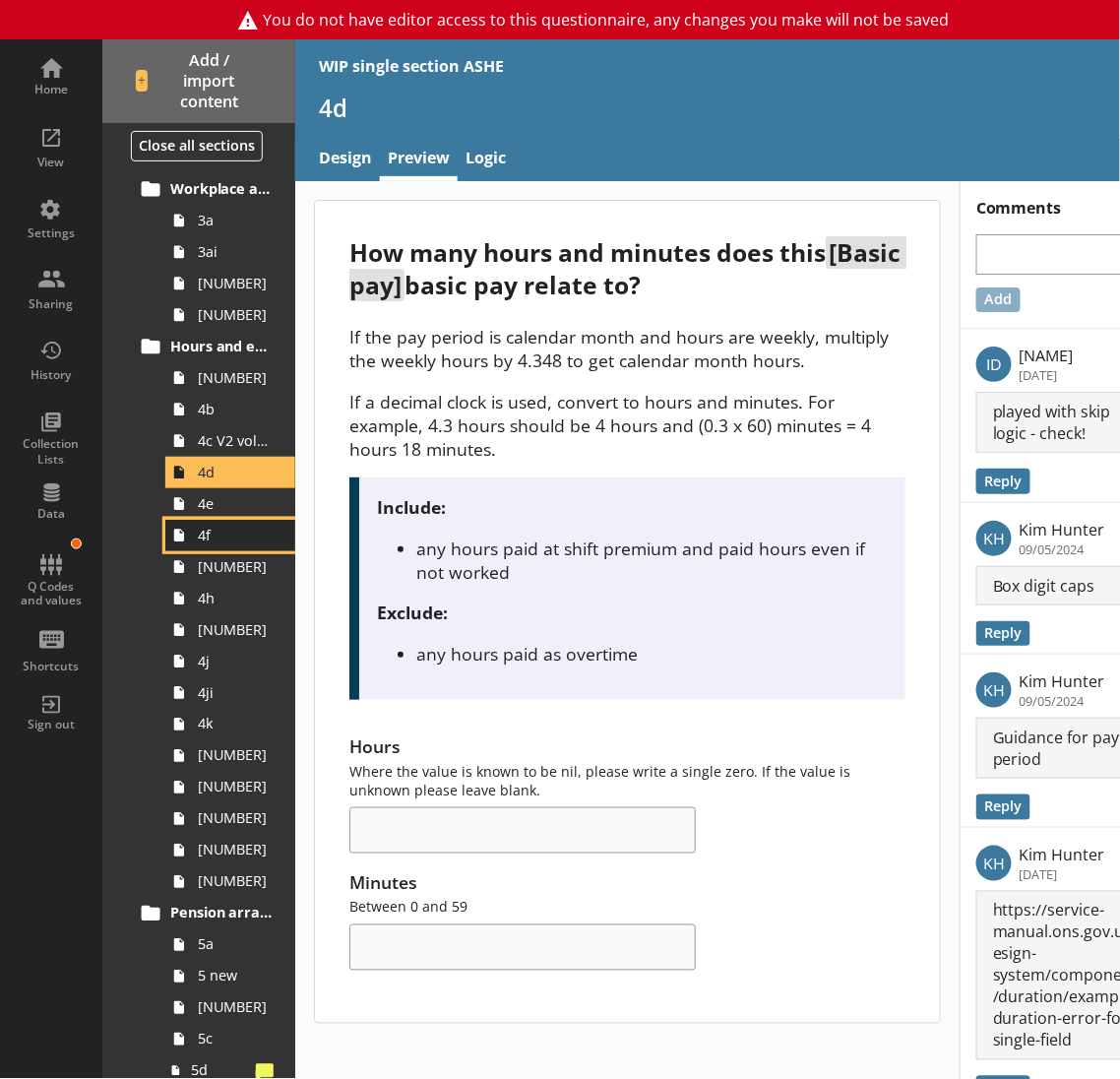 click on "4f" at bounding box center [230, 536] 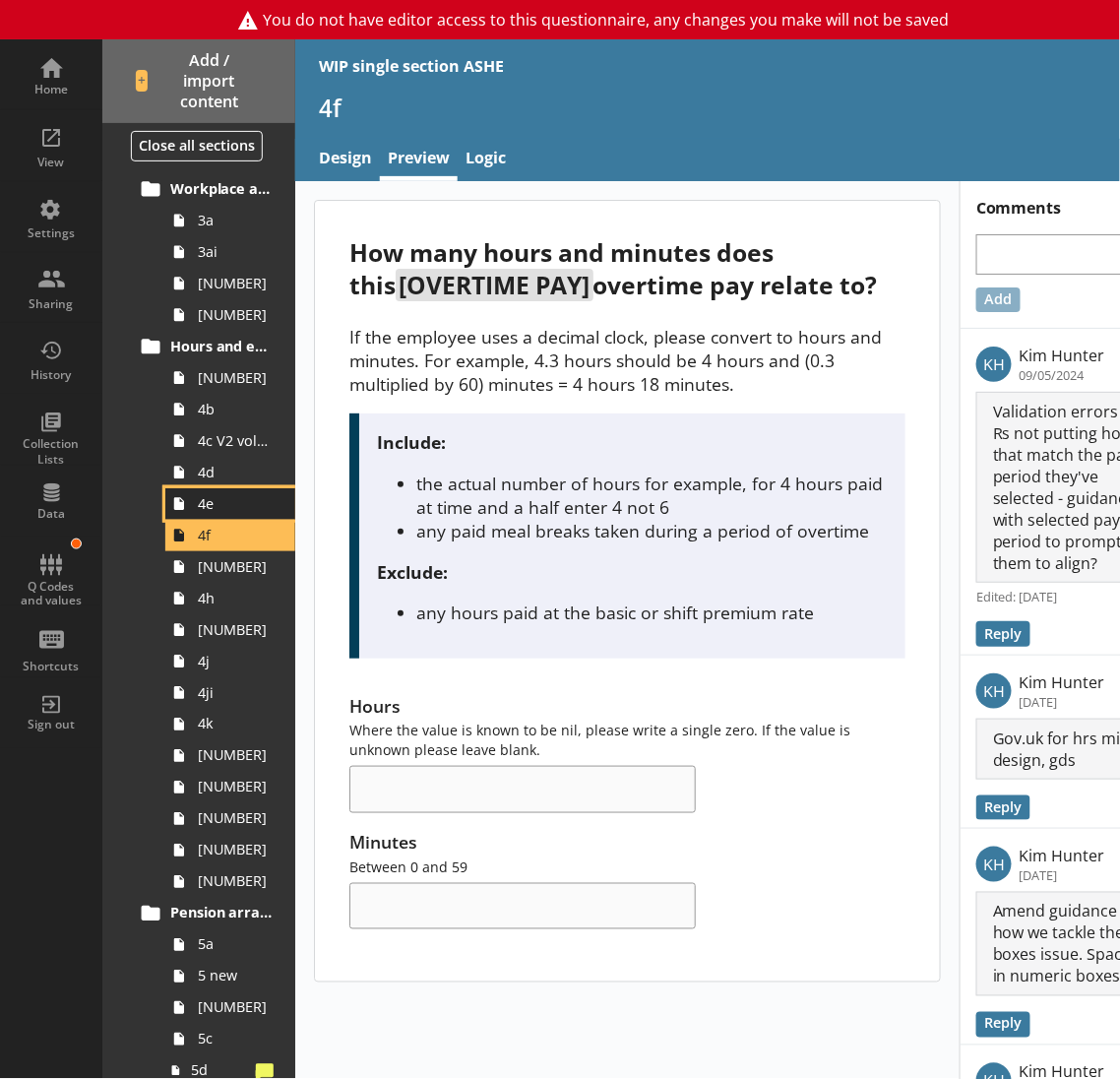 click on "4e" at bounding box center (235, 503) 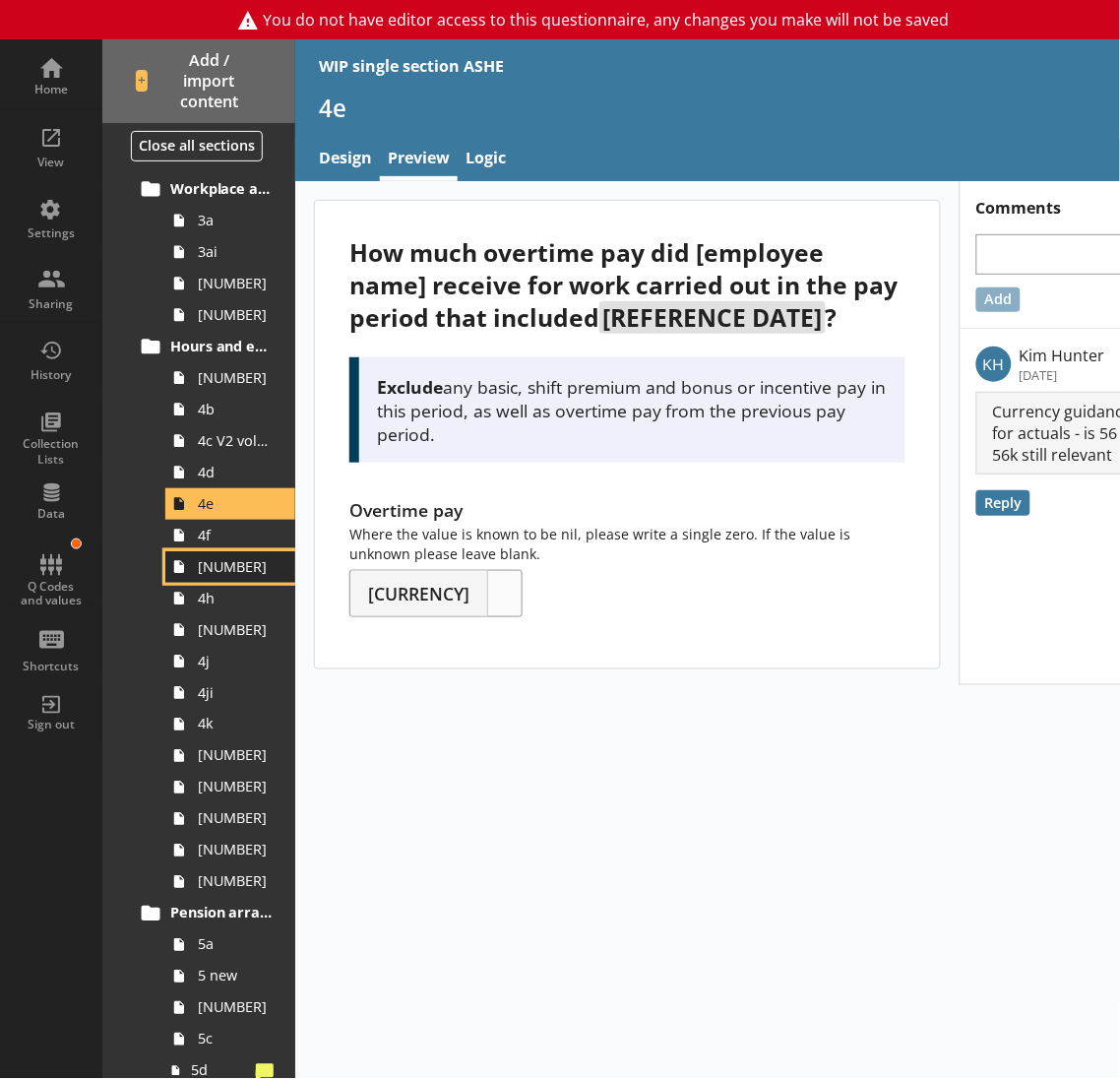 click on "[NUMBER]" at bounding box center (230, 567) 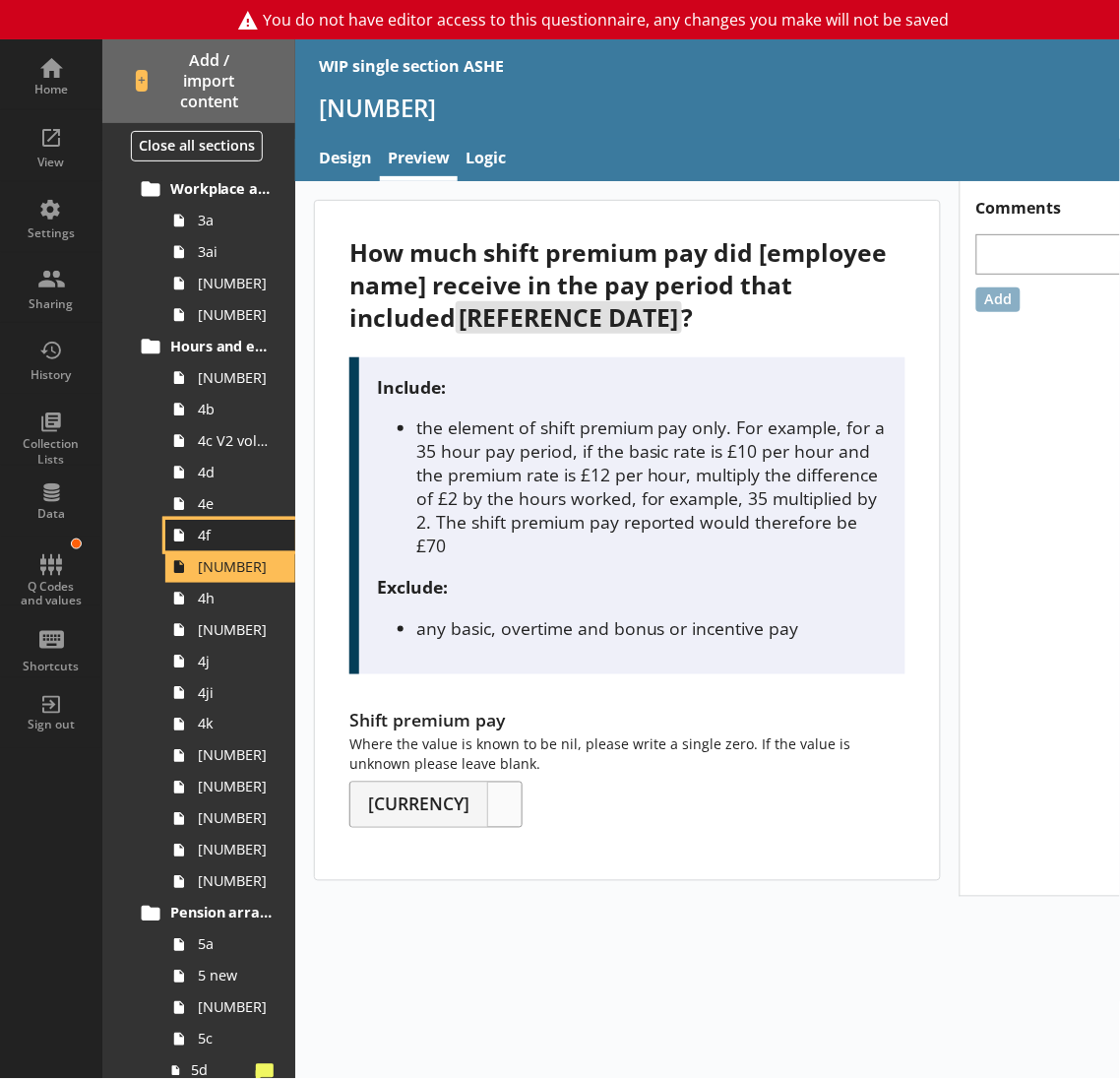 click on "4f" at bounding box center (235, 535) 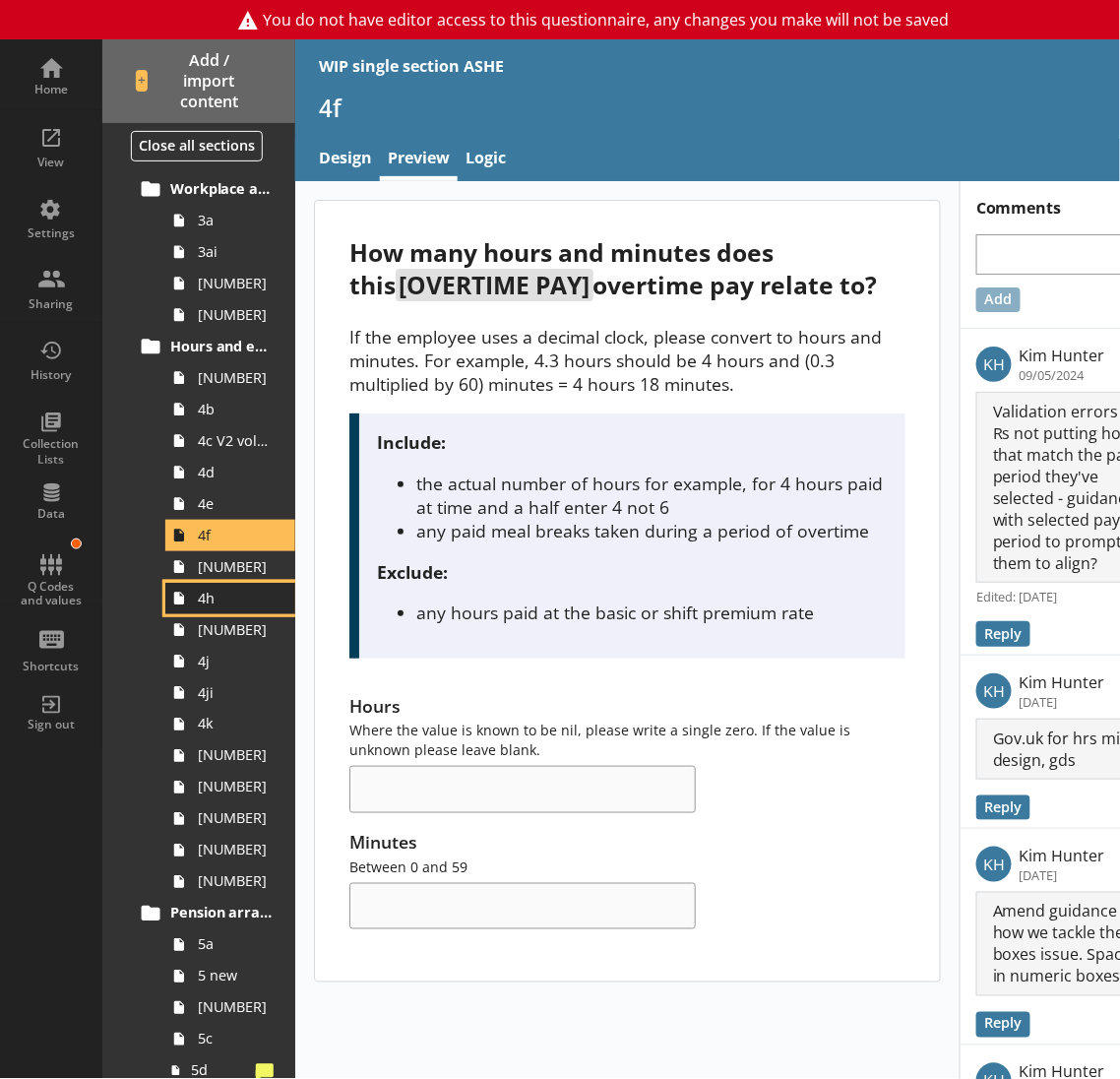 click on "4h" at bounding box center (230, 599) 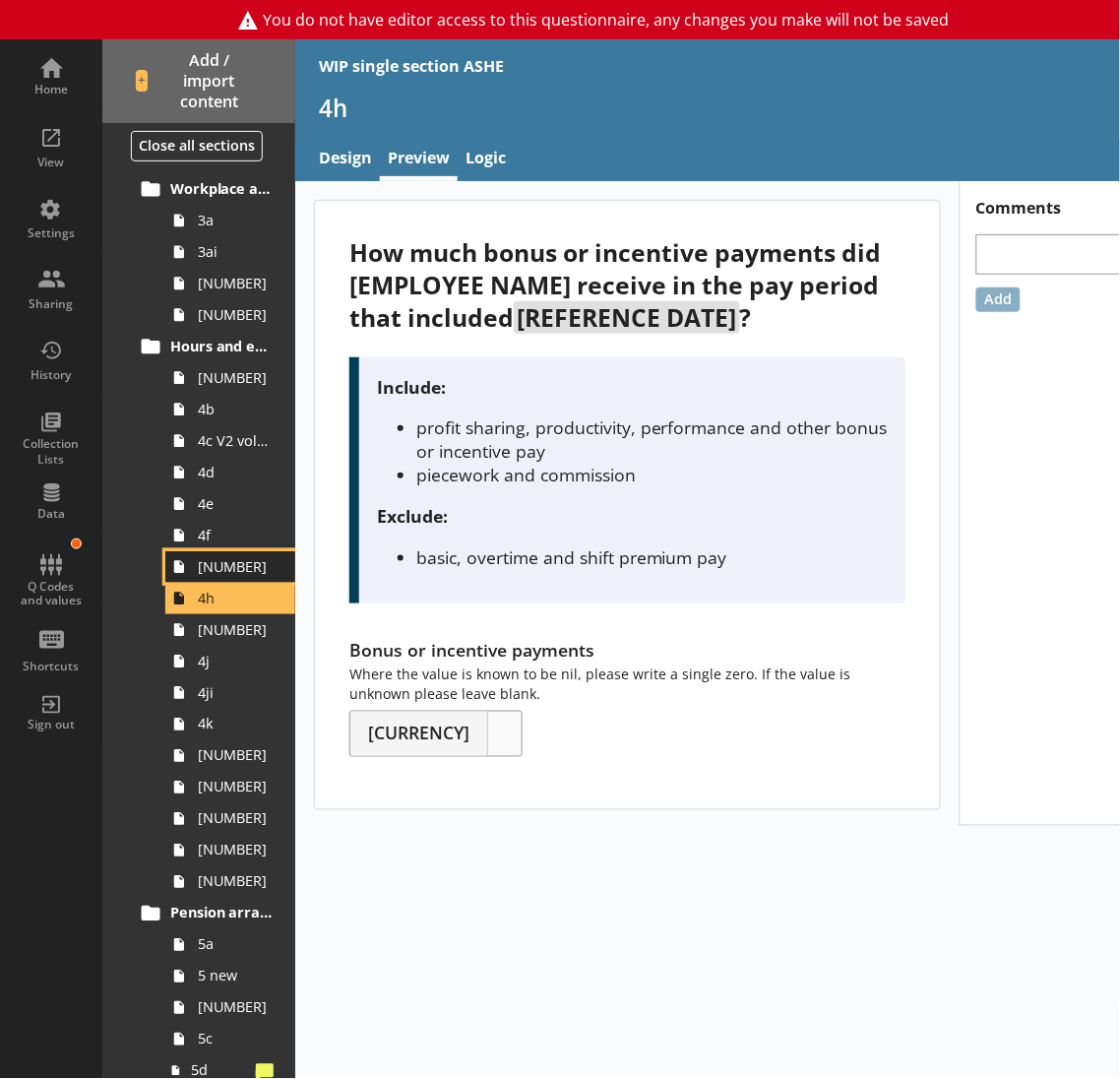 click on "[NUMBER]" at bounding box center [230, 567] 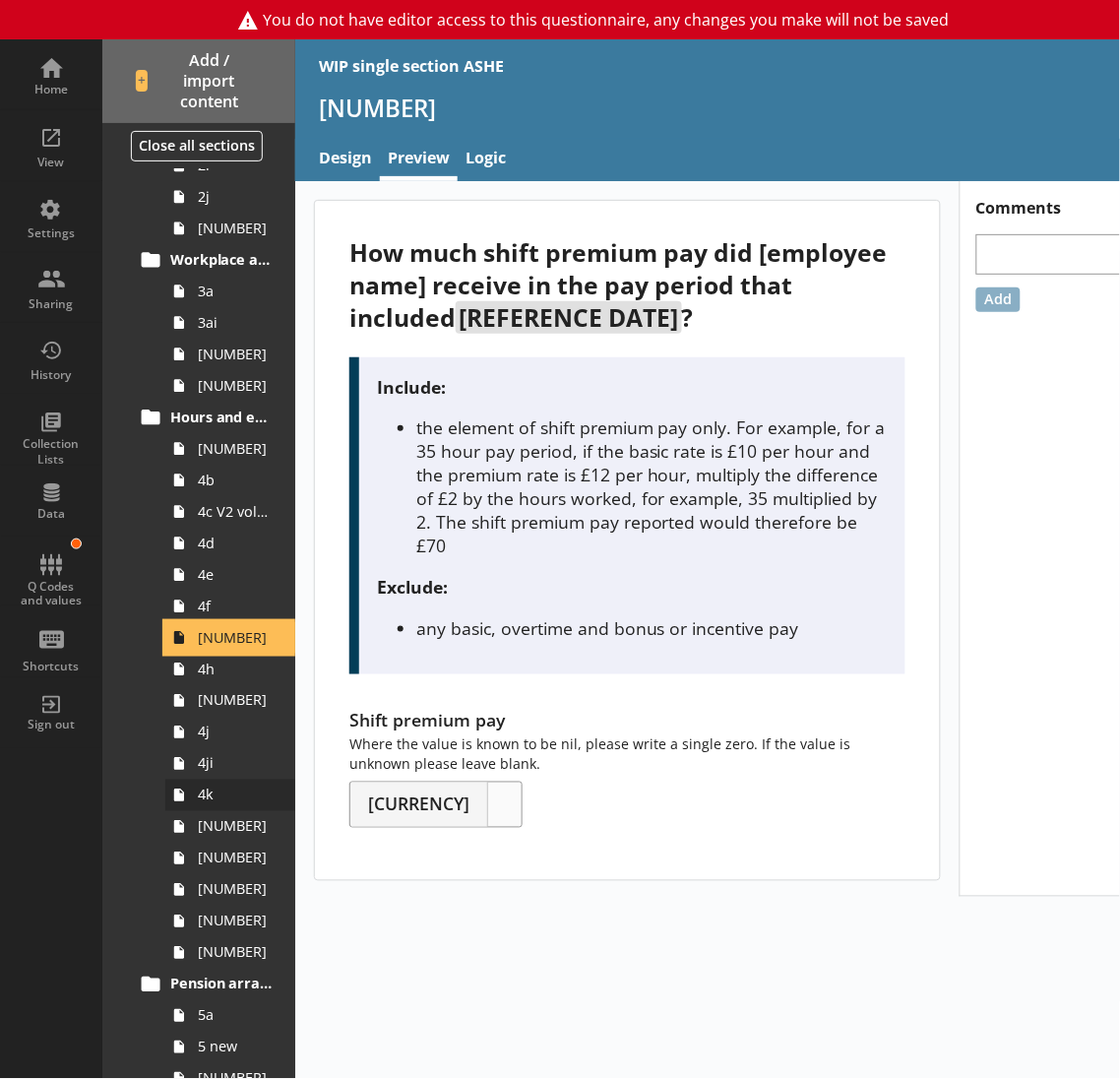 scroll, scrollTop: 446, scrollLeft: 0, axis: vertical 